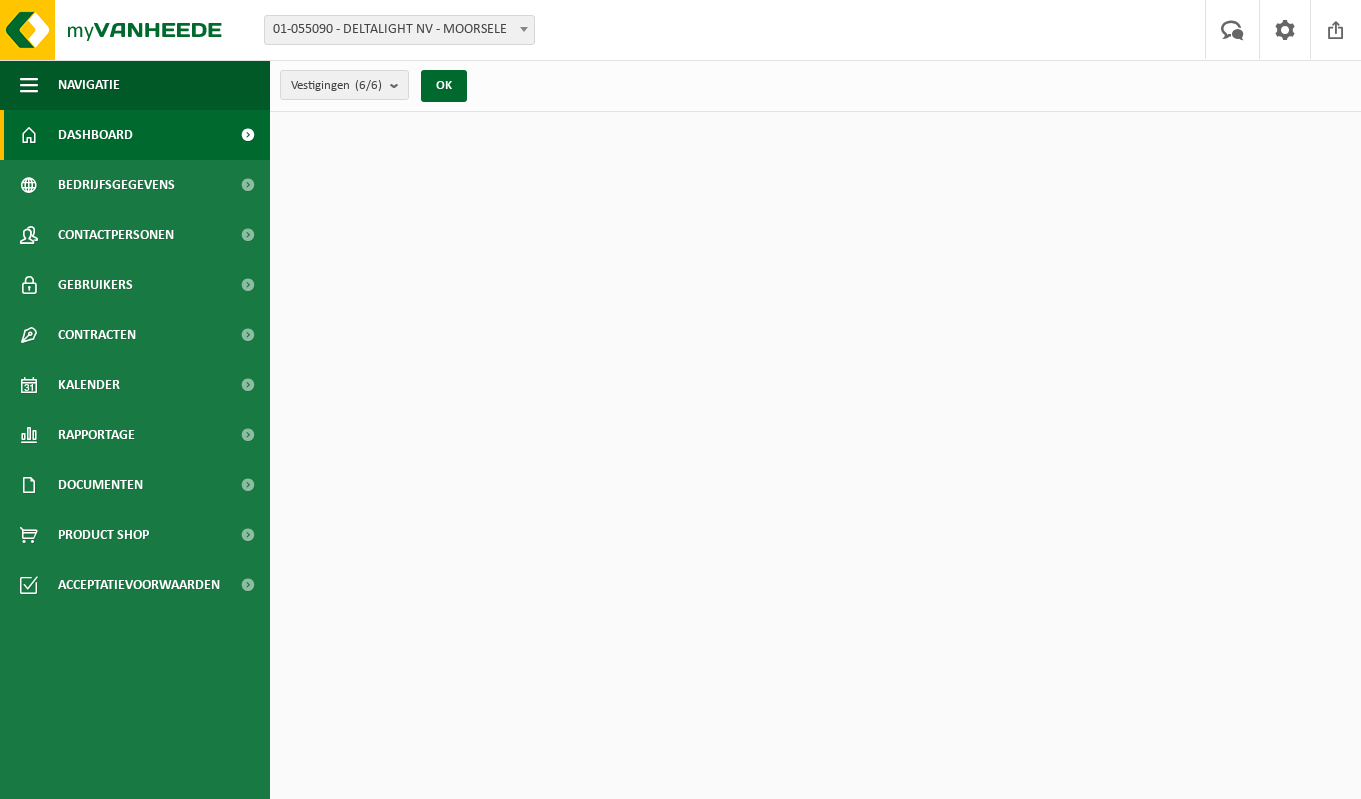 scroll, scrollTop: 0, scrollLeft: 0, axis: both 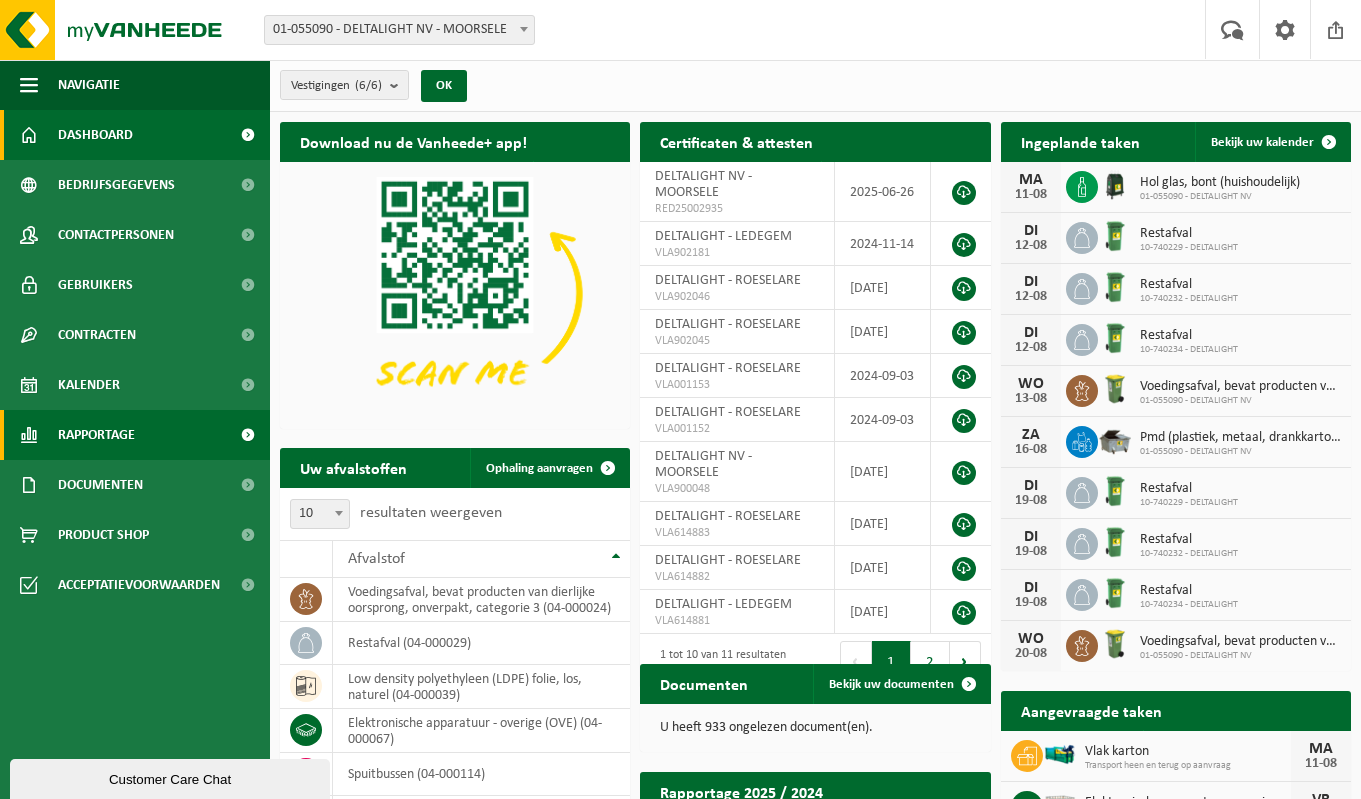 click on "Rapportage" at bounding box center (96, 435) 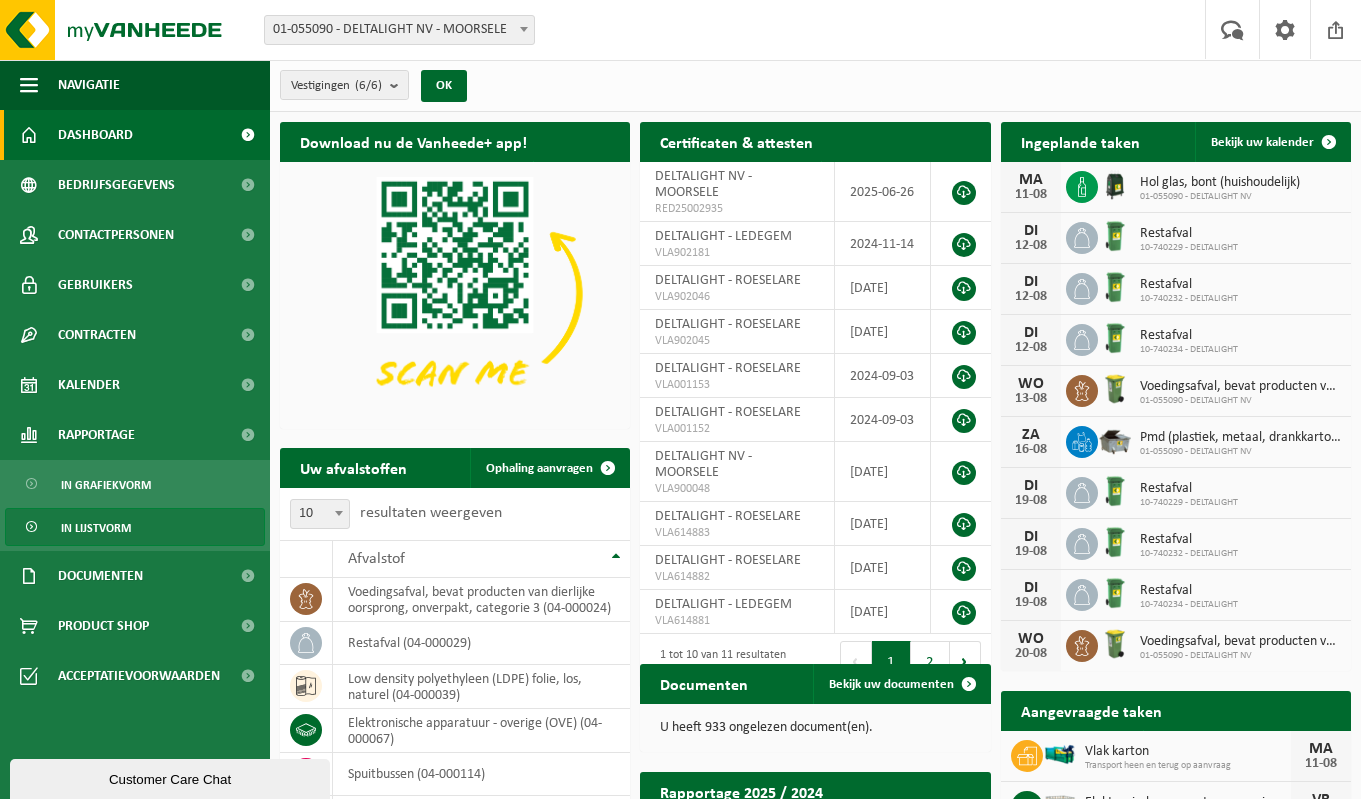 click on "In lijstvorm" at bounding box center (135, 527) 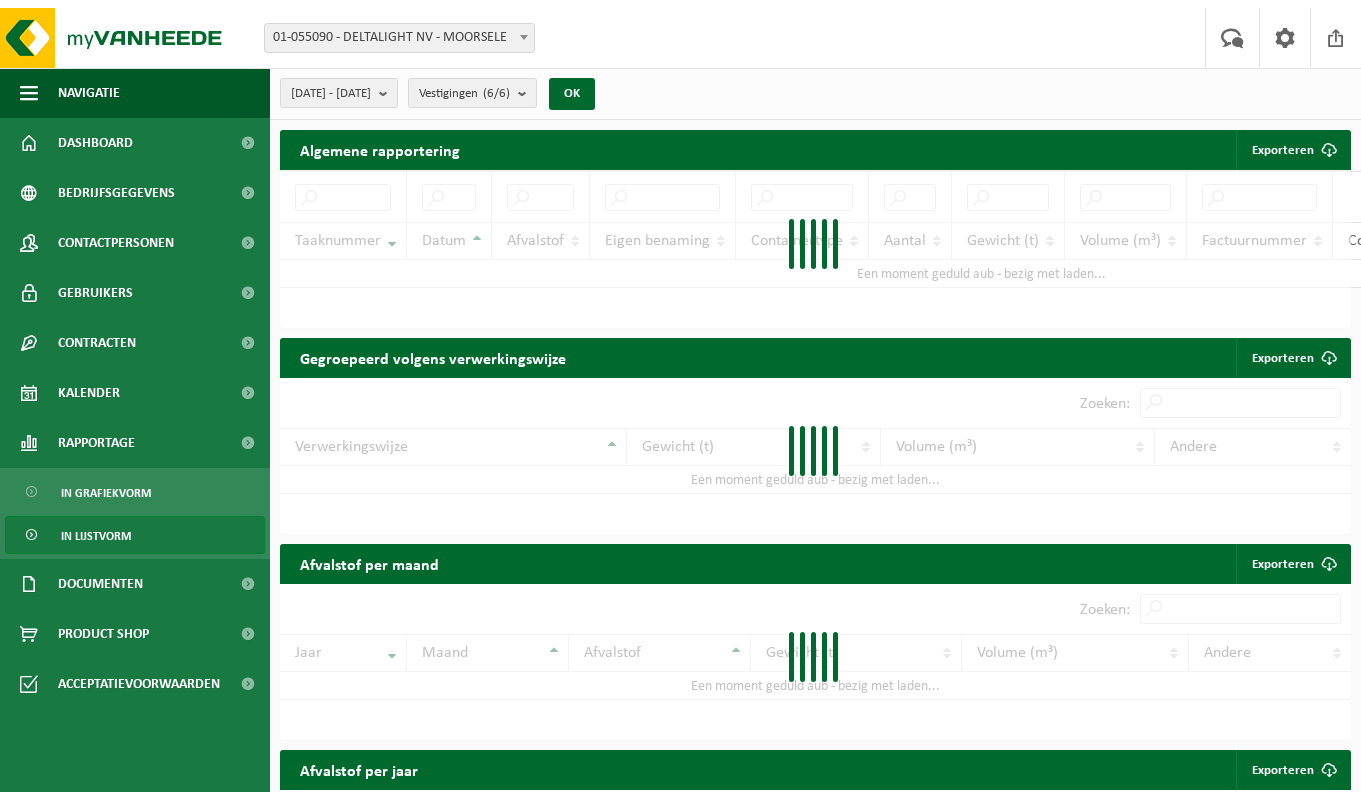 scroll, scrollTop: 0, scrollLeft: 0, axis: both 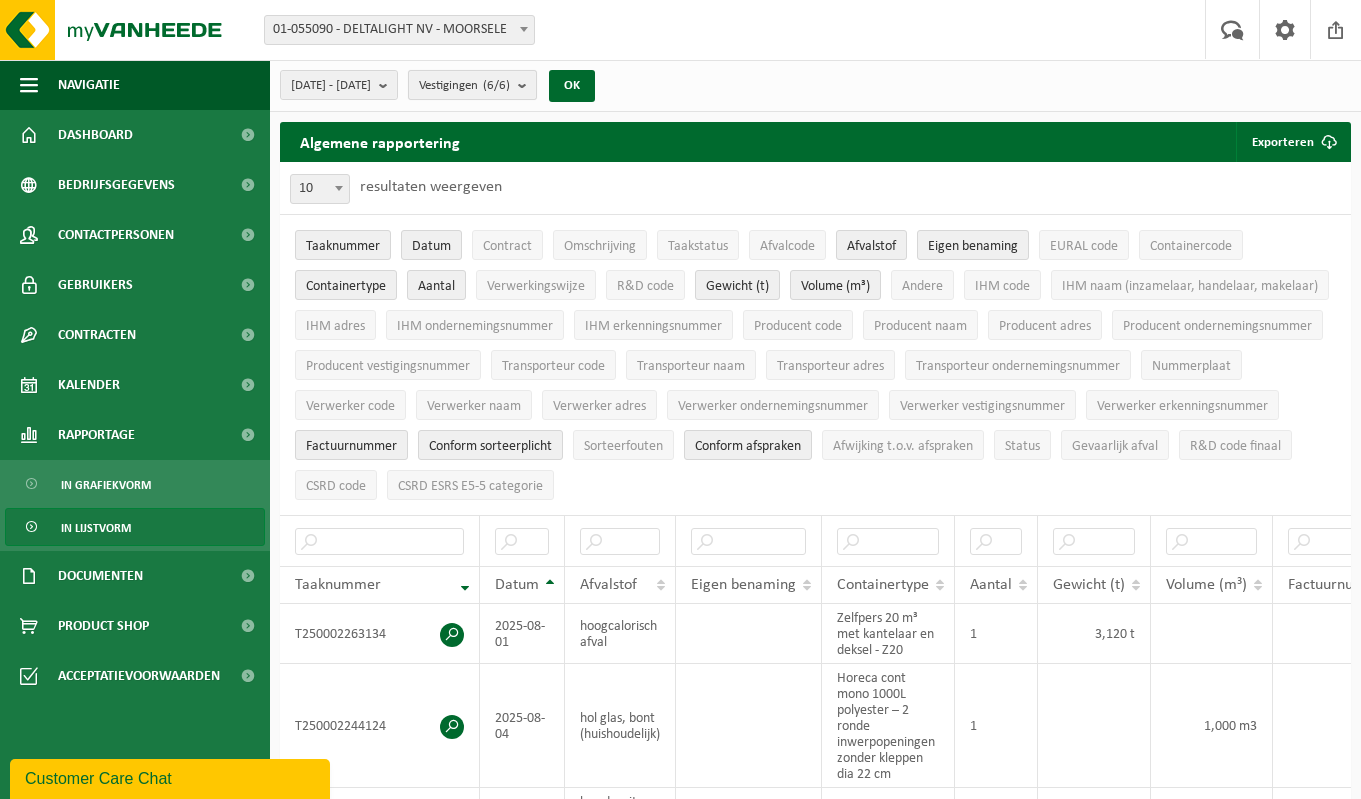 click on "Vestigingen  (6/6)" at bounding box center (464, 86) 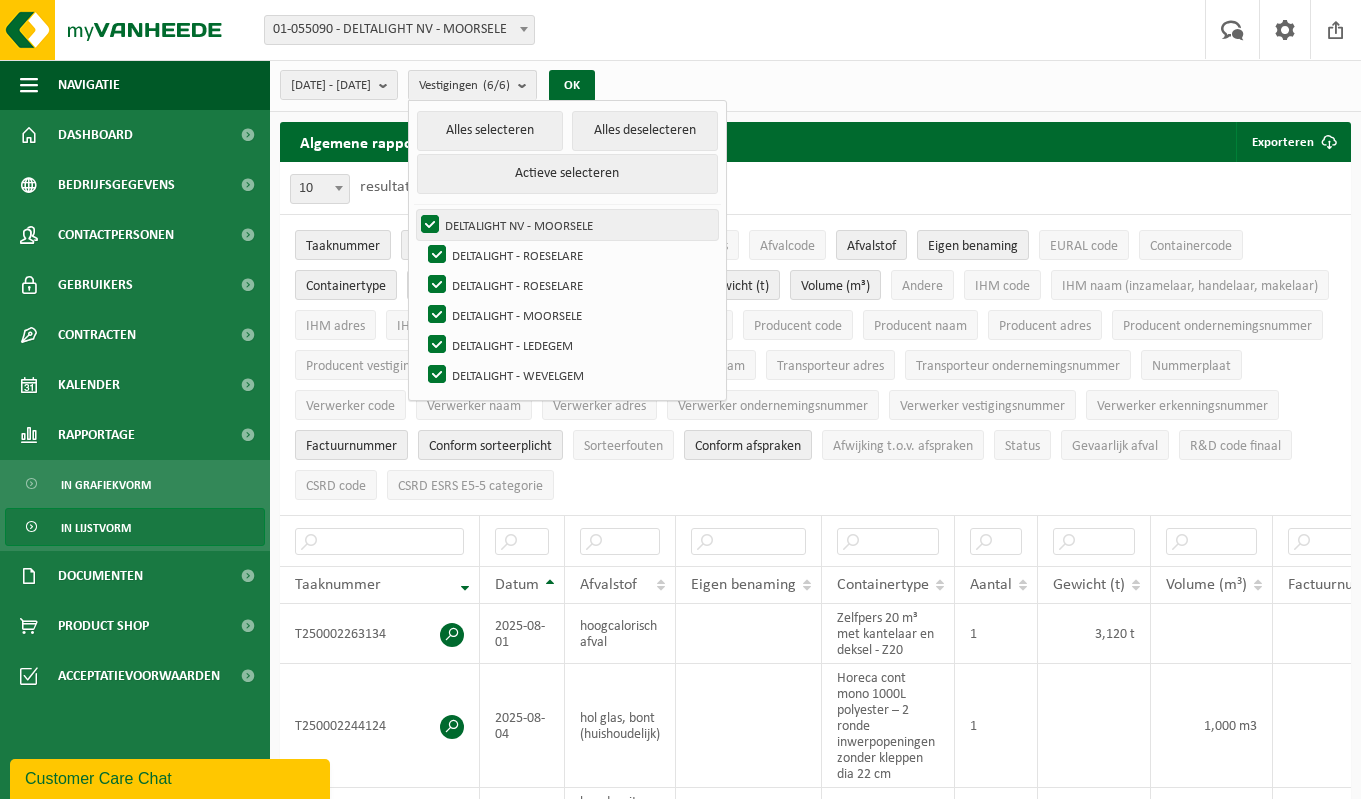 click on "DELTALIGHT NV - MOORSELE" at bounding box center (567, 225) 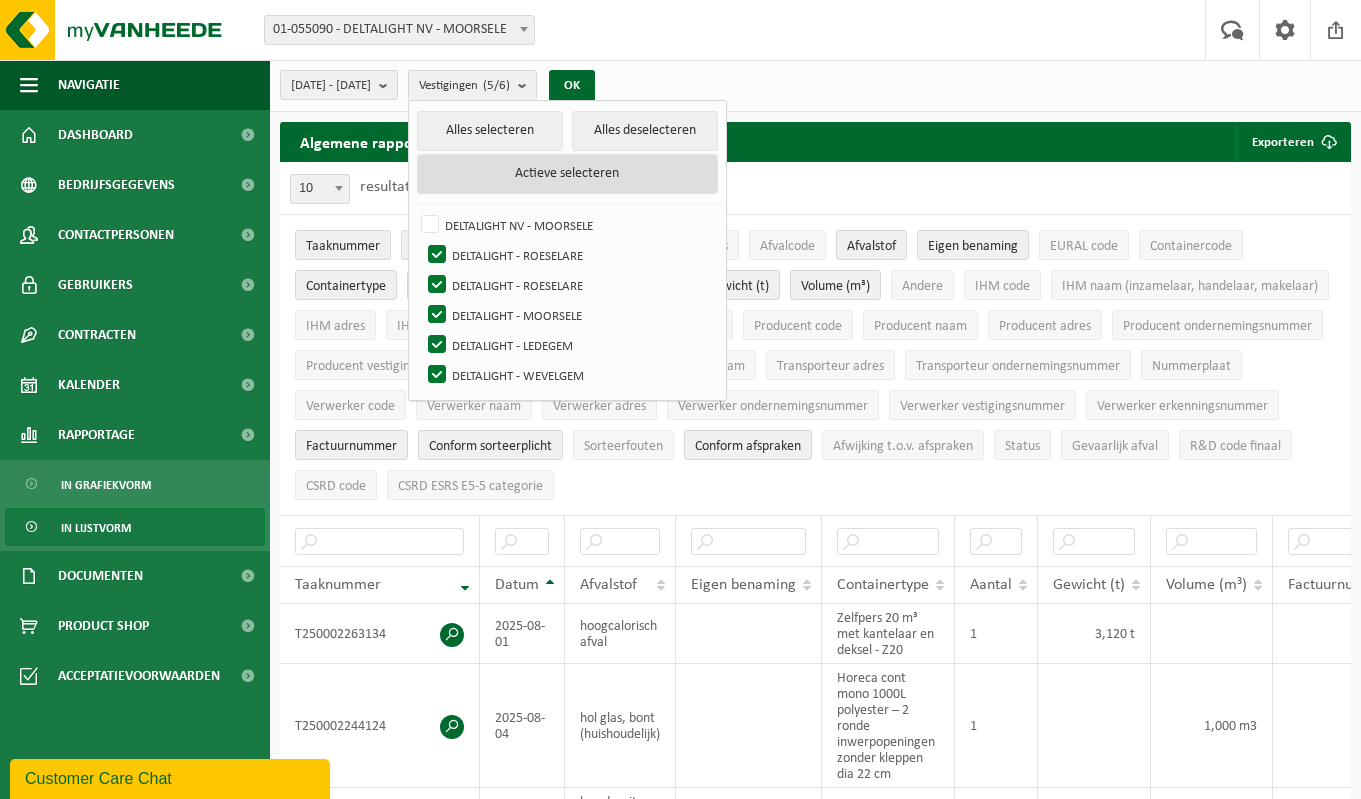 click on "Actieve selecteren" at bounding box center [567, 174] 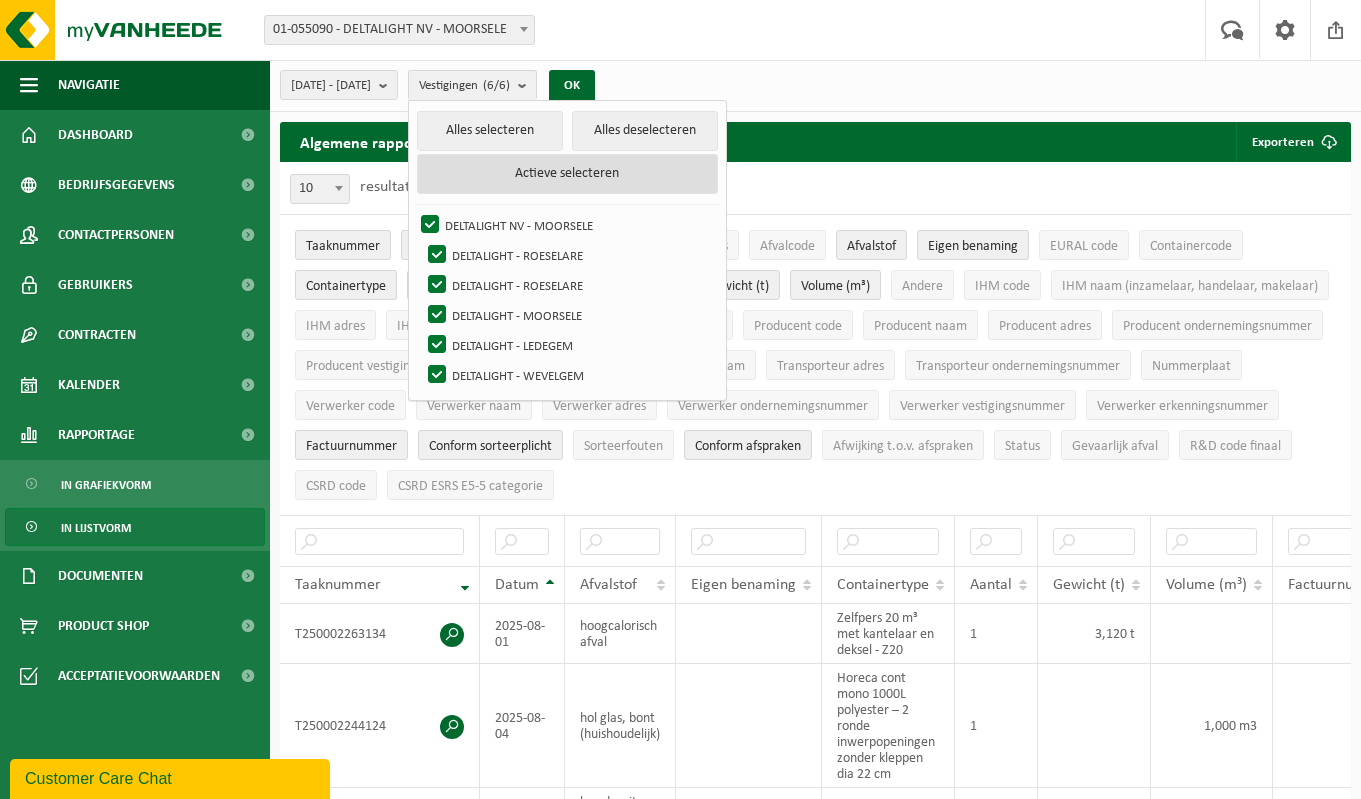 click on "Actieve selecteren" at bounding box center [567, 174] 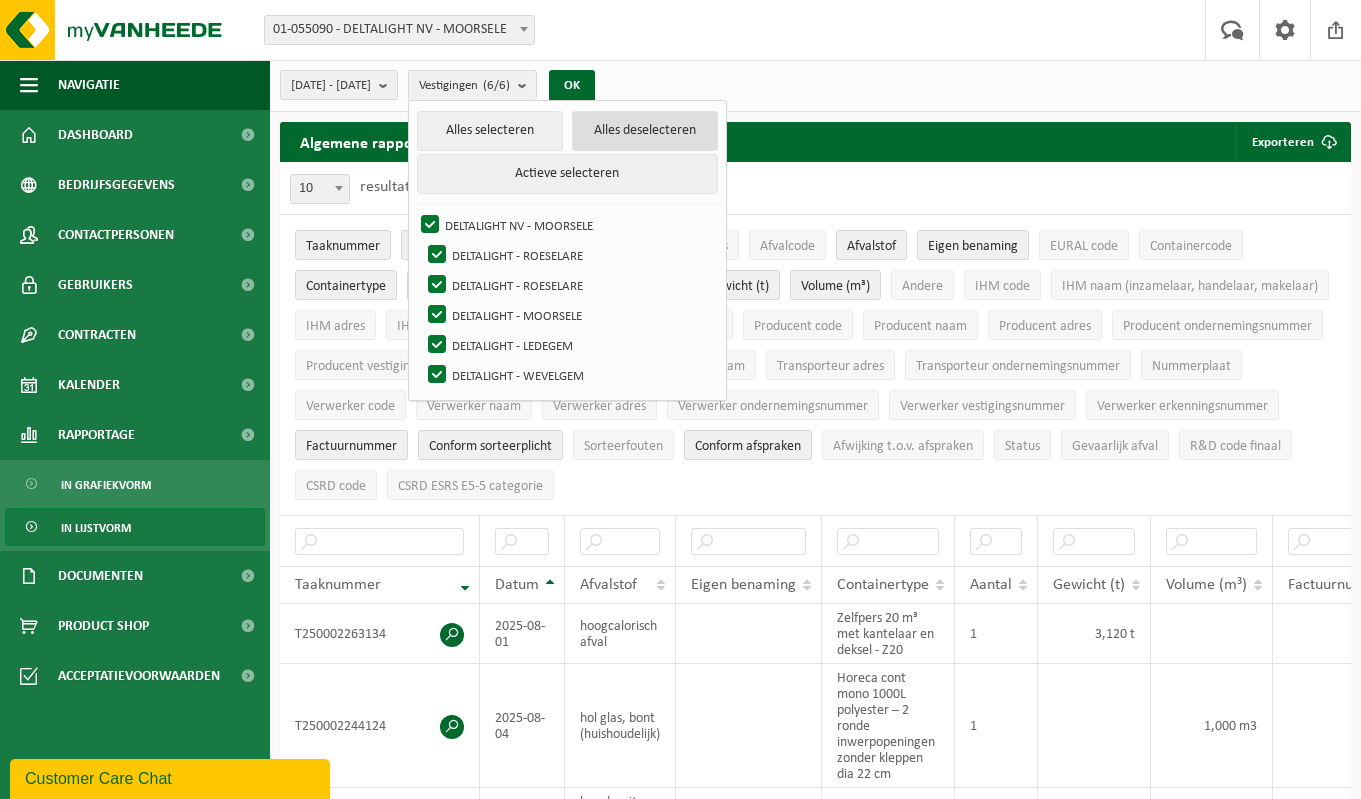 click on "Alles deselecteren" at bounding box center (645, 131) 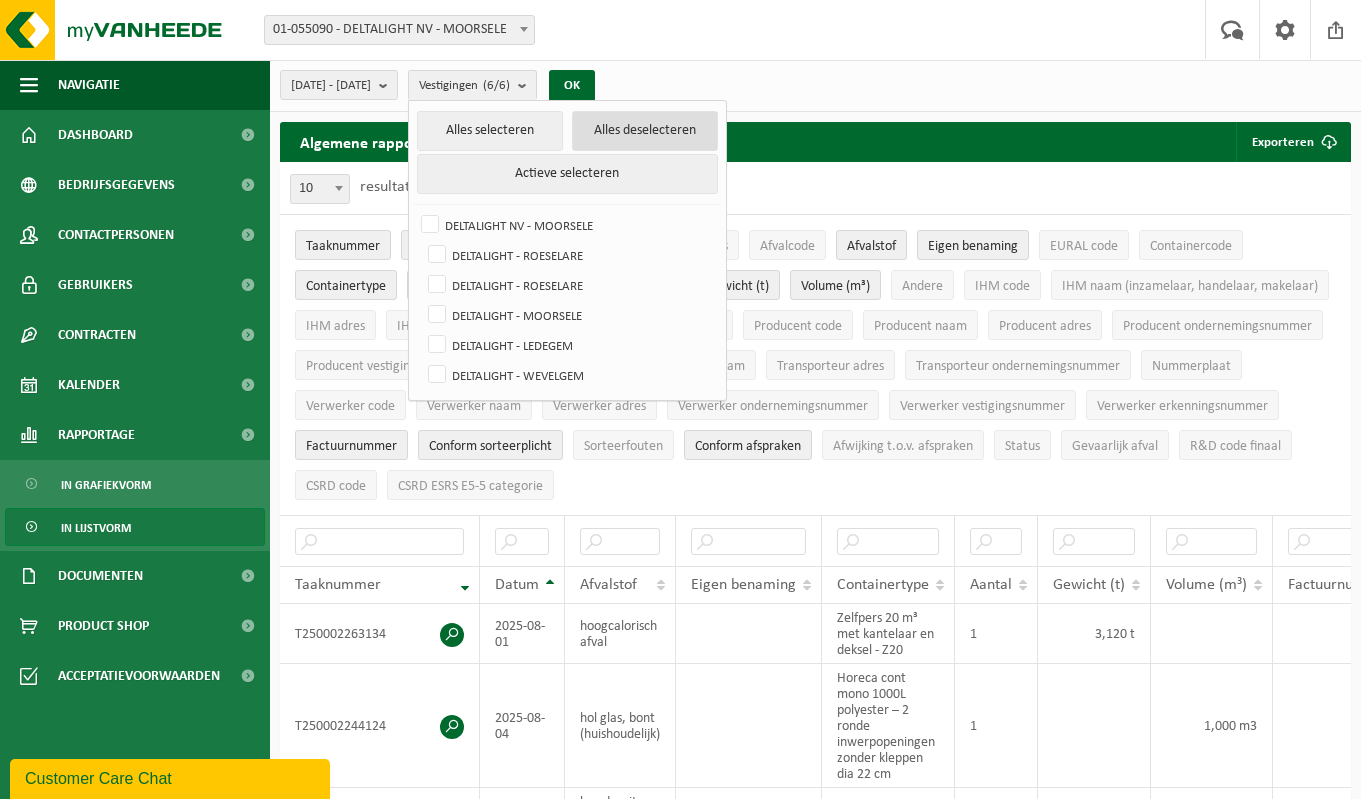 checkbox on "false" 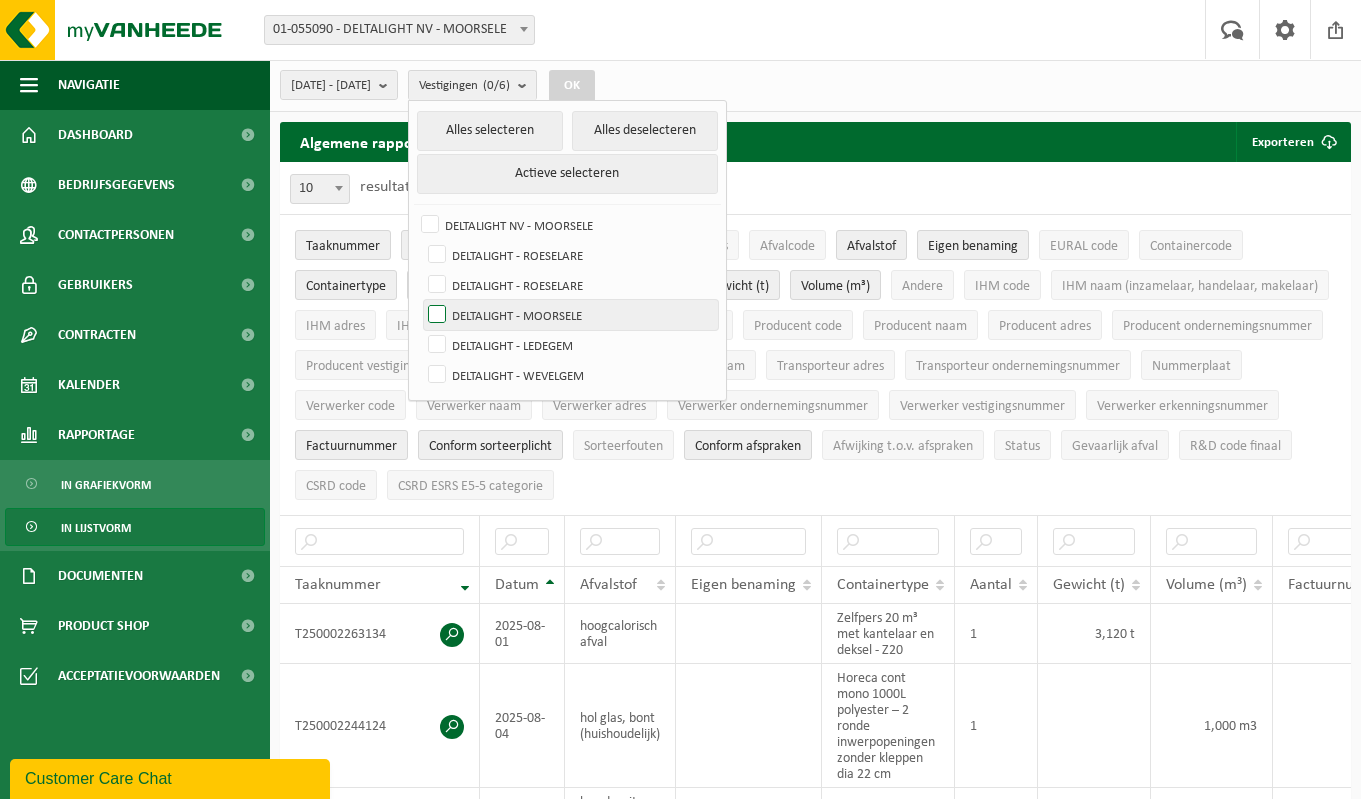click on "DELTALIGHT - MOORSELE" at bounding box center [571, 315] 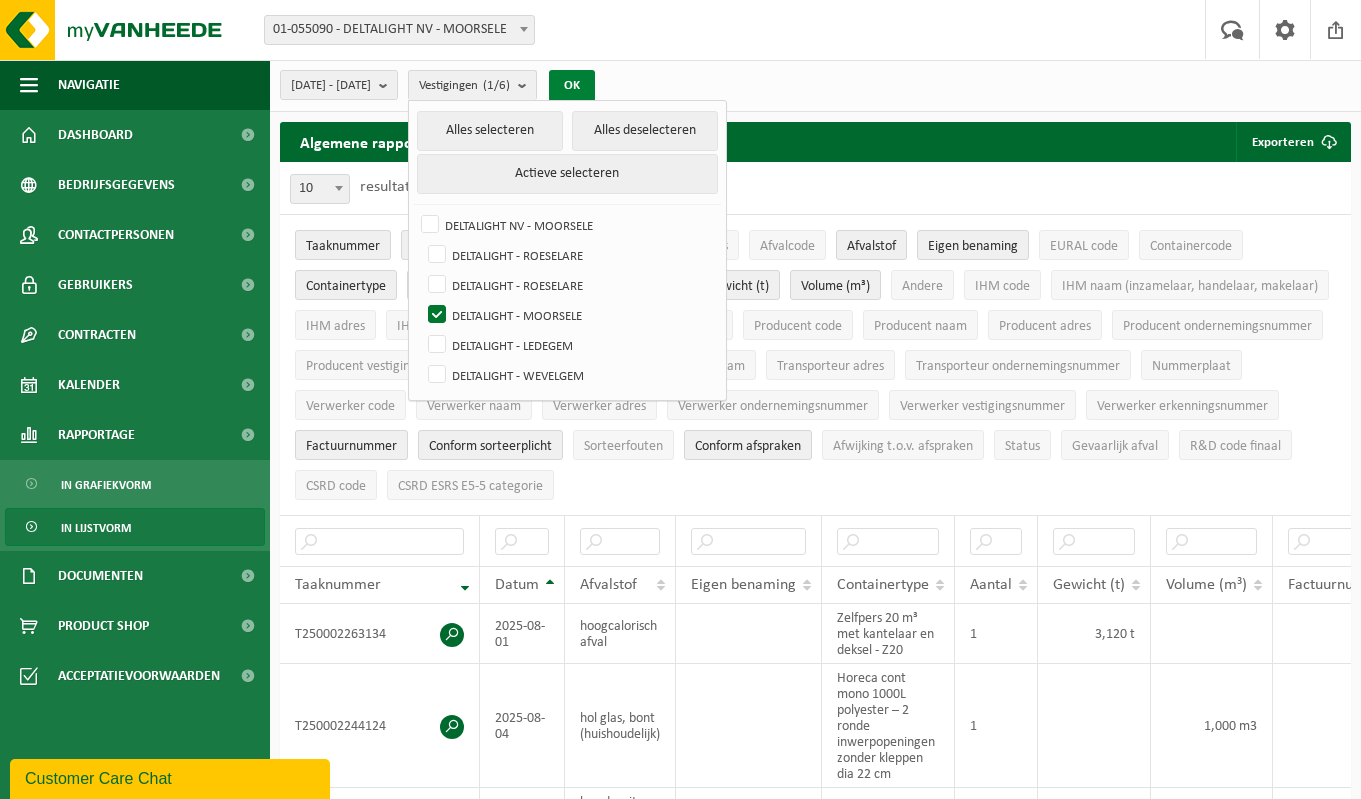 click on "OK" at bounding box center [572, 86] 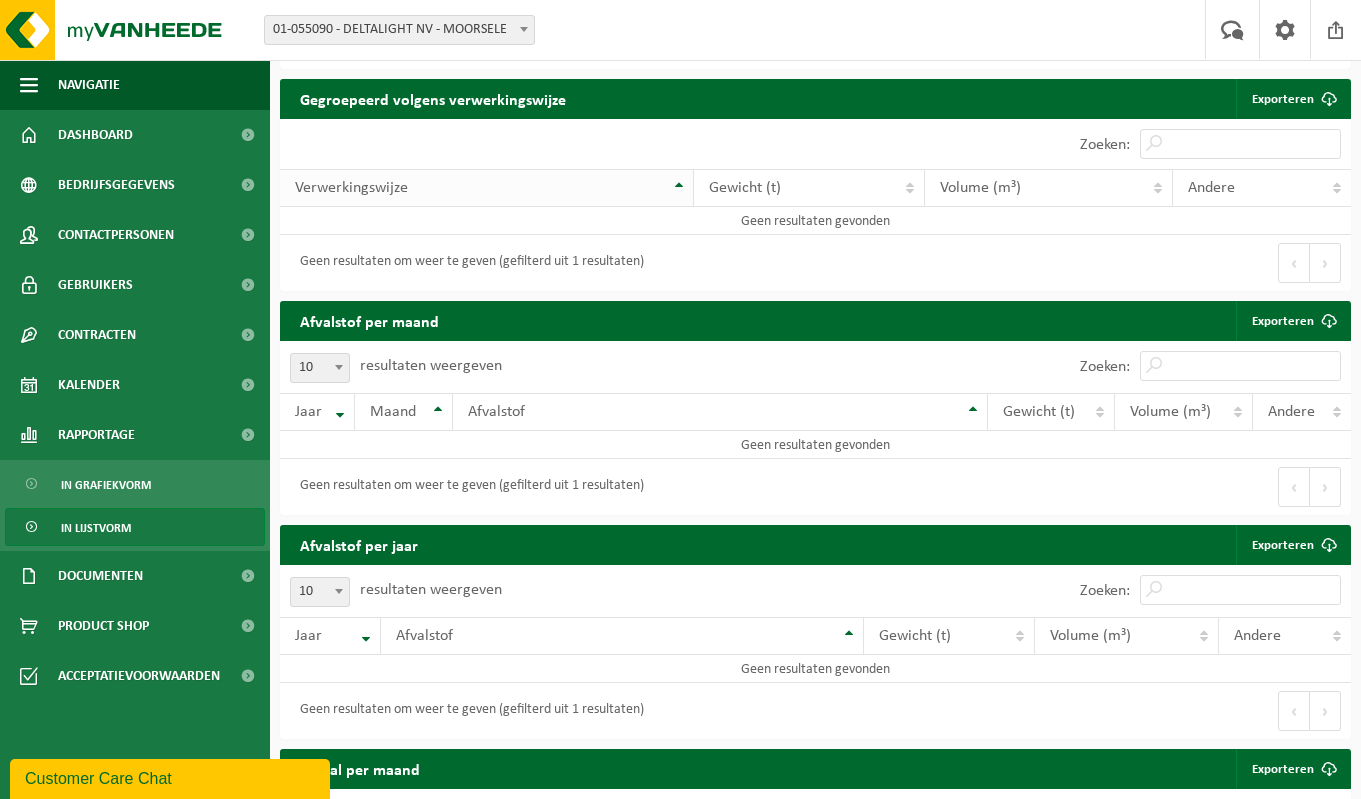scroll, scrollTop: 500, scrollLeft: 0, axis: vertical 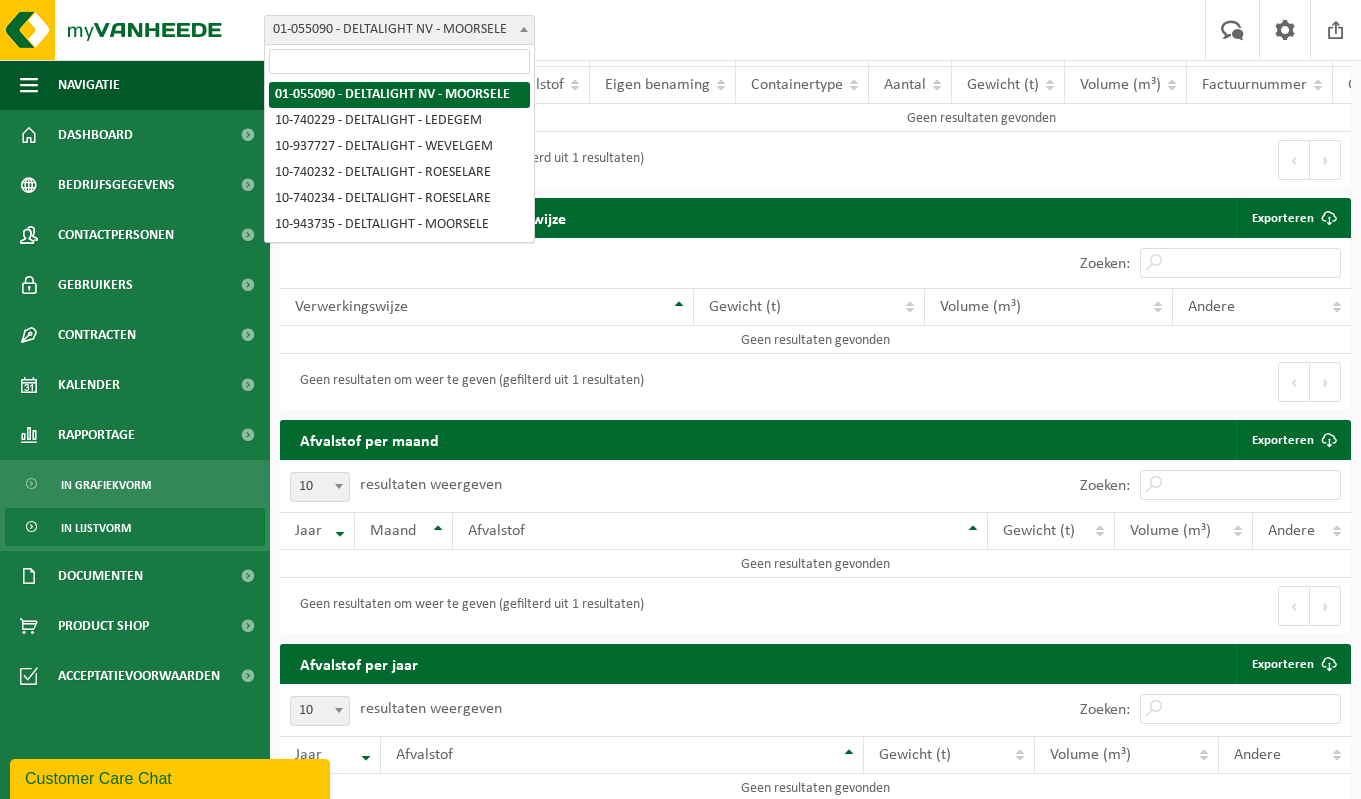 click on "01-055090 - DELTALIGHT NV - MOORSELE" at bounding box center [399, 30] 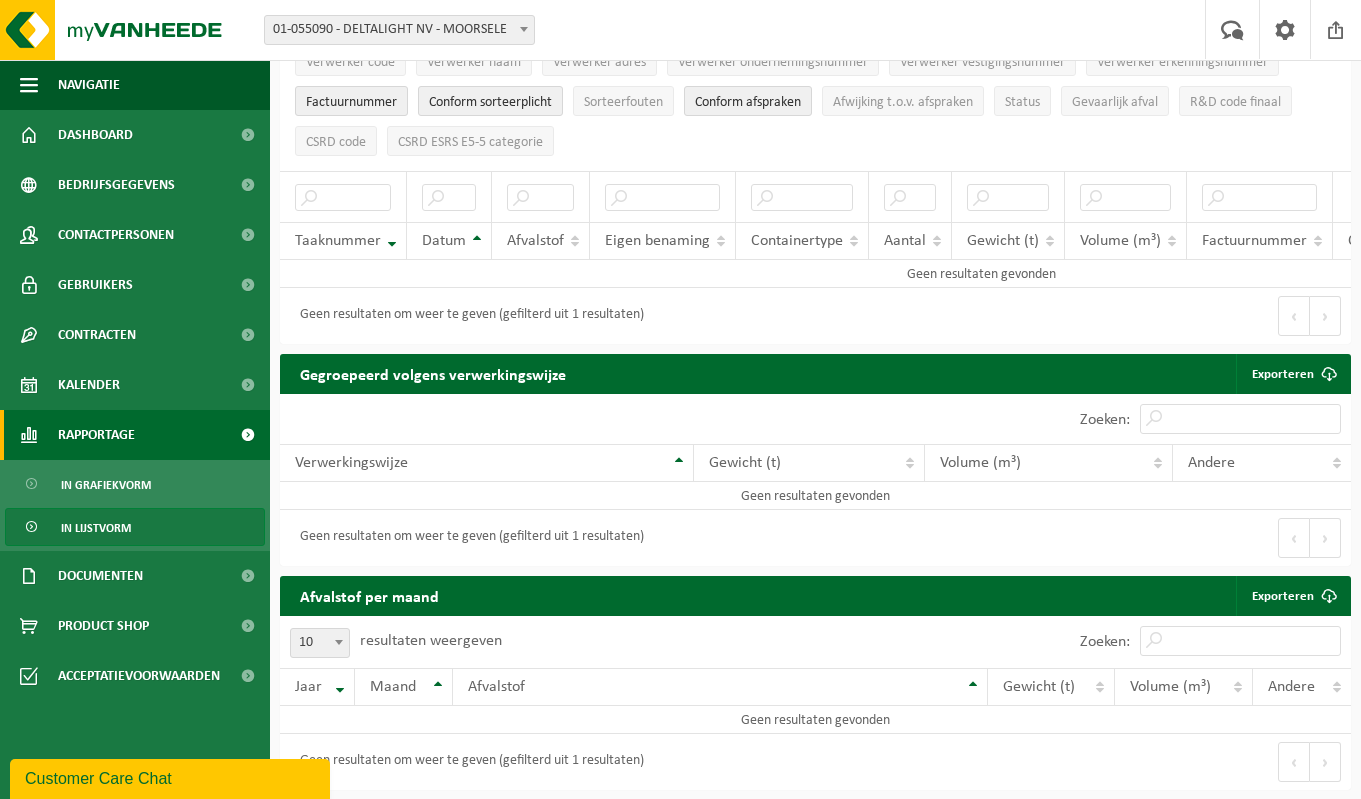 scroll, scrollTop: 200, scrollLeft: 0, axis: vertical 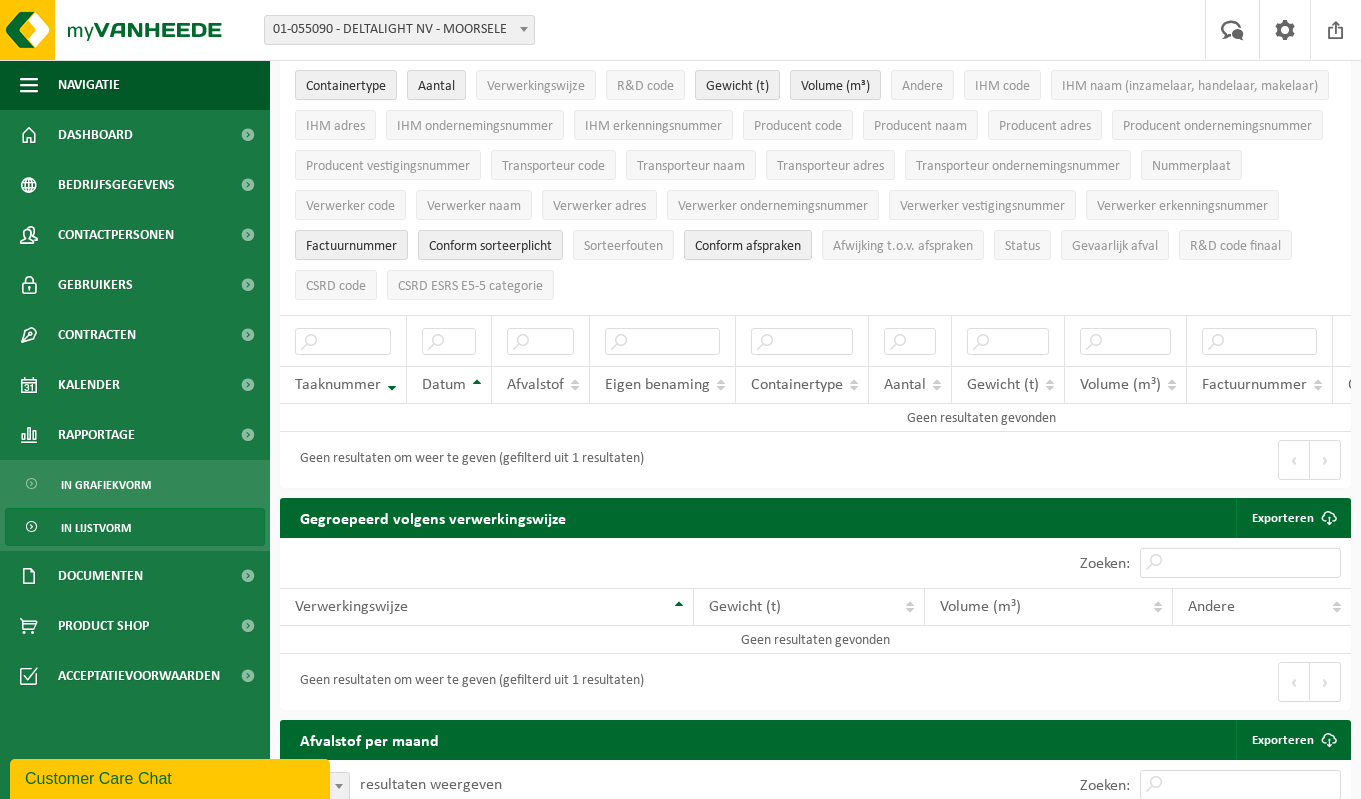 click on "In lijstvorm" at bounding box center [96, 528] 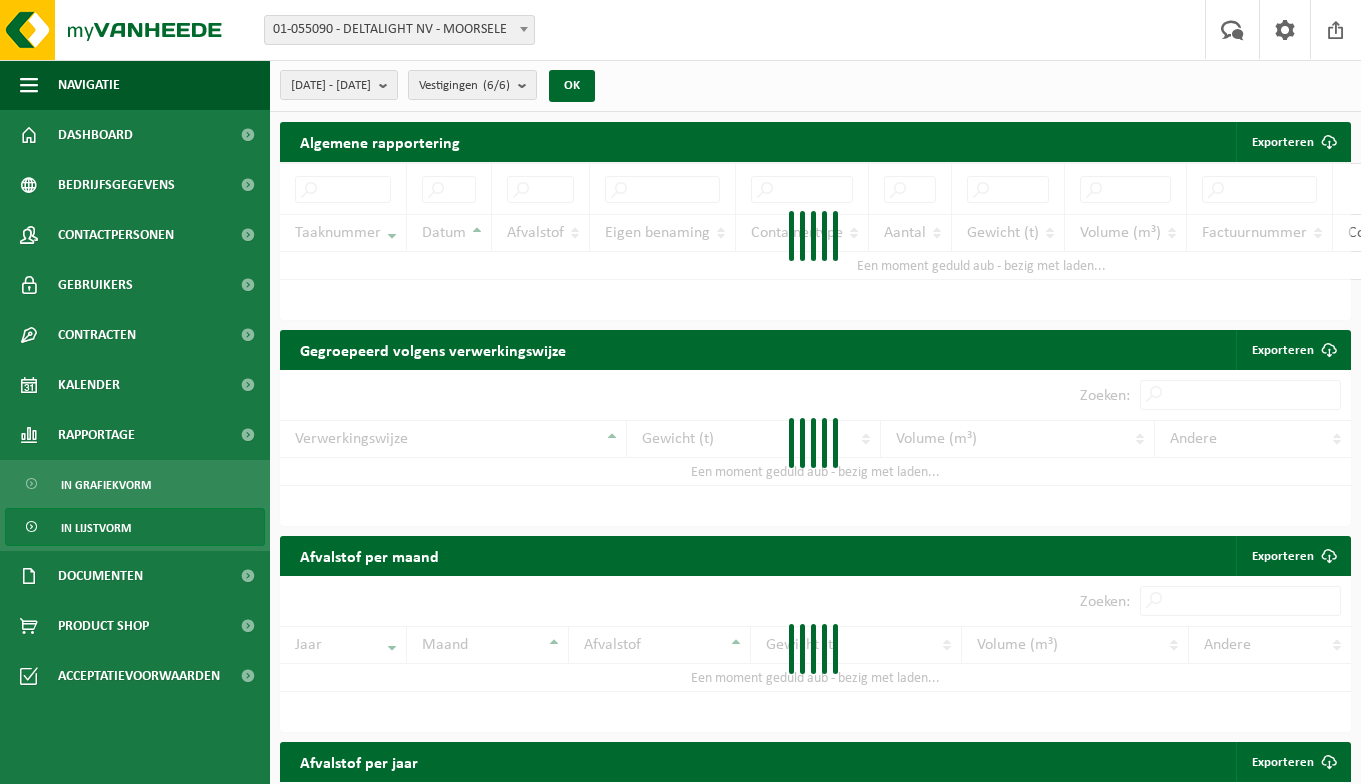 scroll, scrollTop: 0, scrollLeft: 0, axis: both 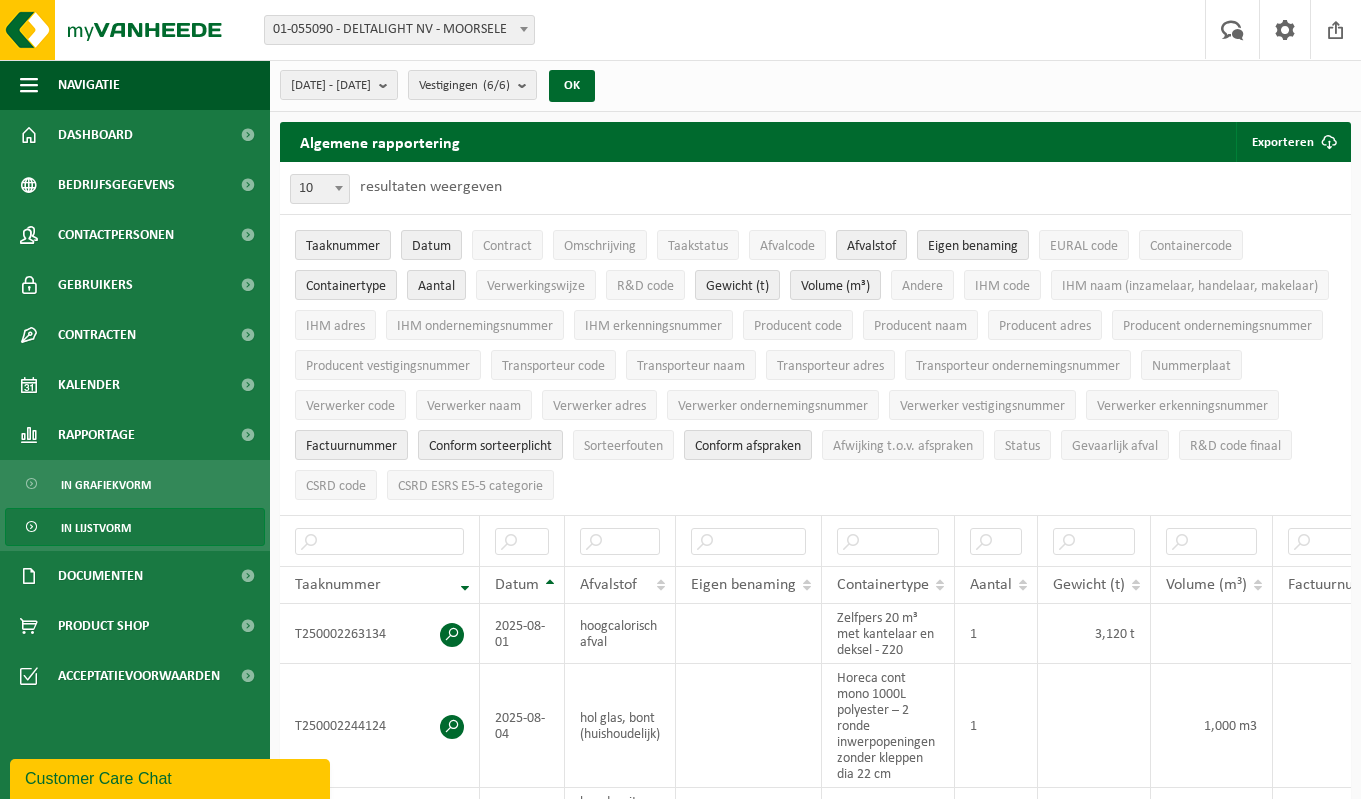 click on "10 25 50 100 10  resultaten weergeven" at bounding box center (396, 188) 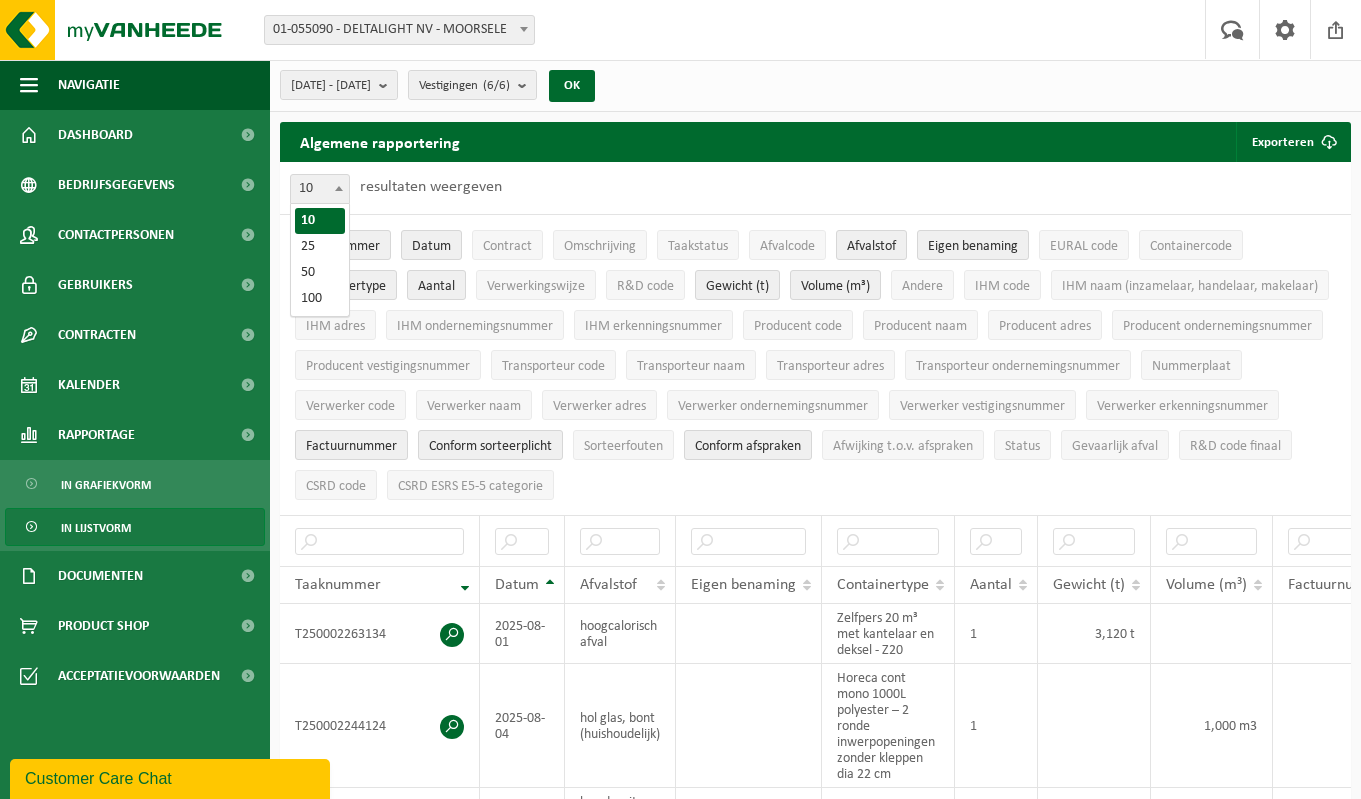 click at bounding box center (339, 188) 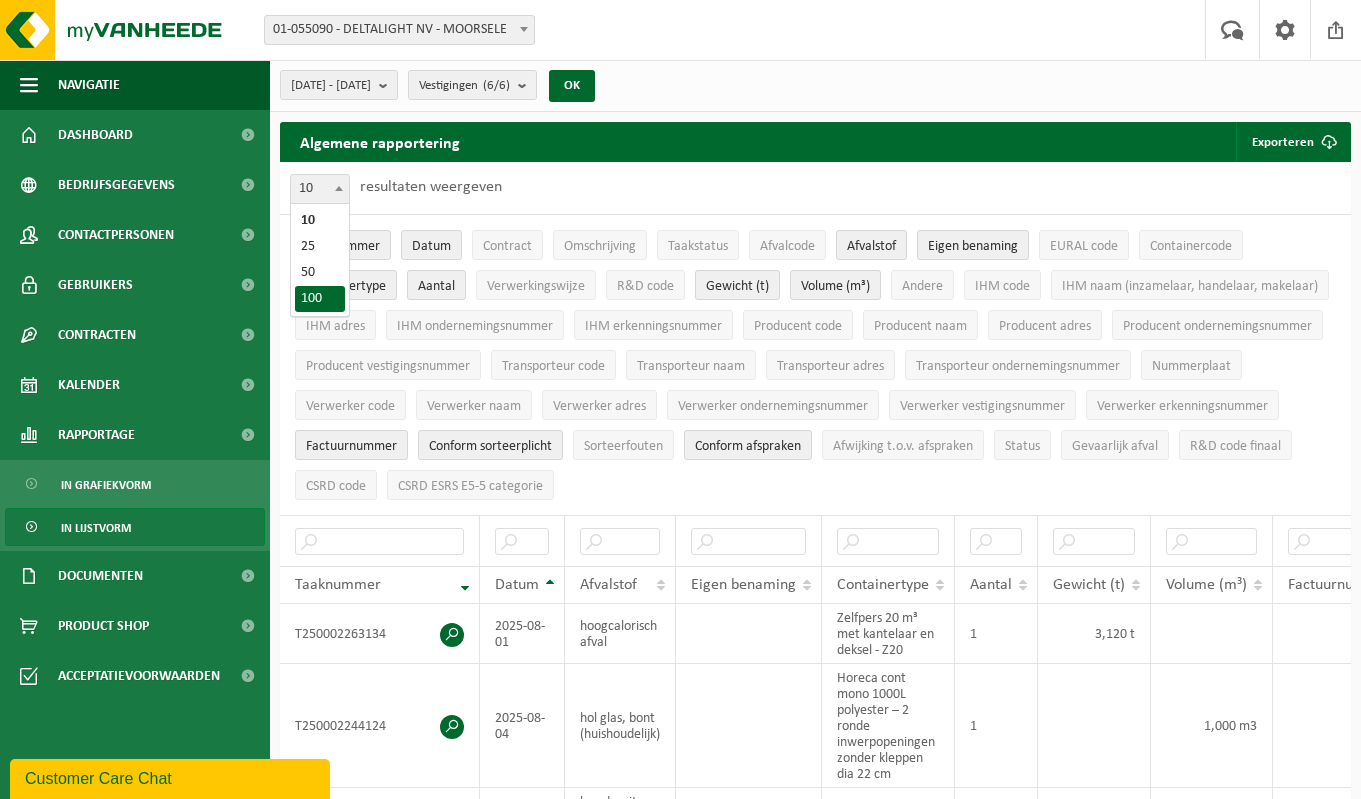 select on "100" 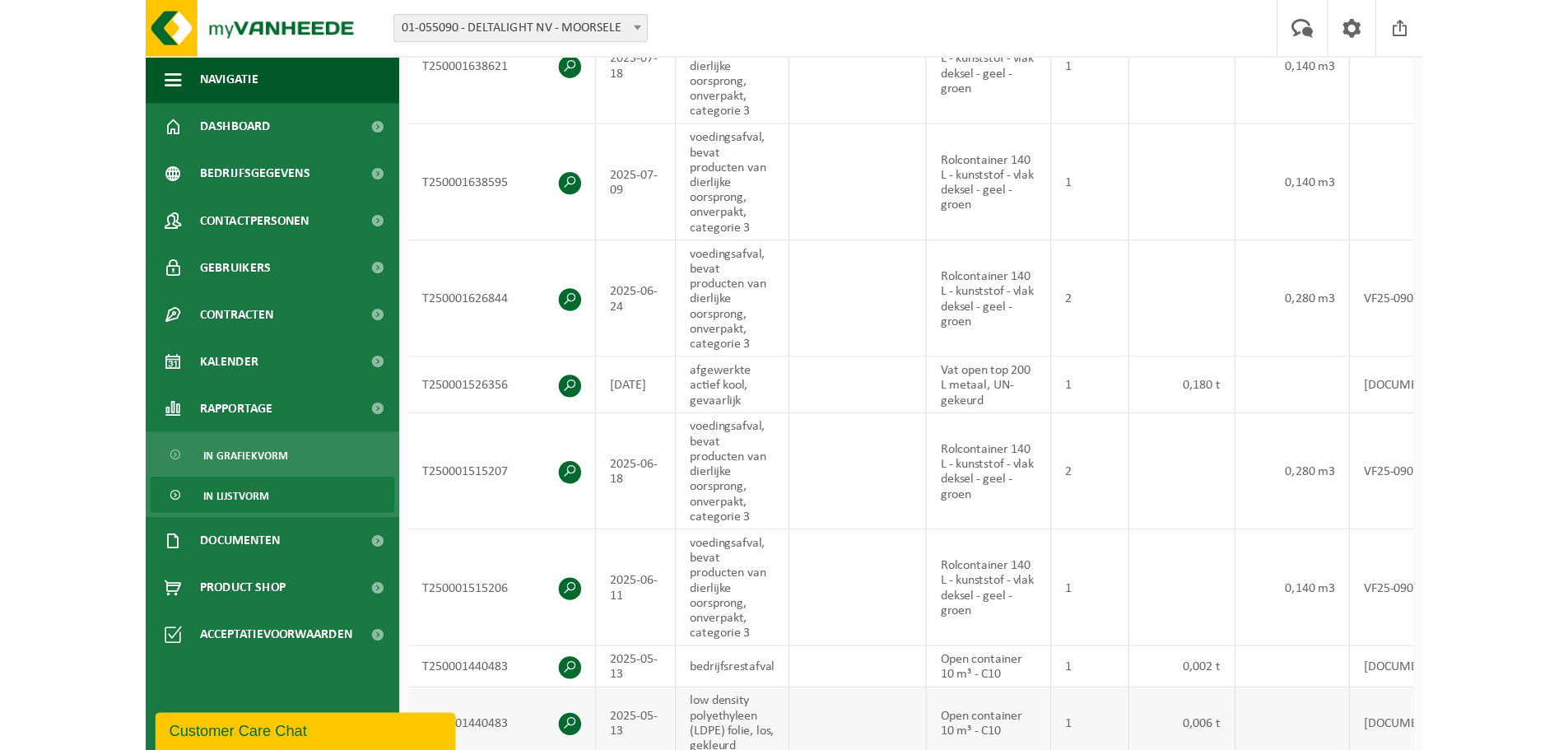 scroll, scrollTop: 1088, scrollLeft: 0, axis: vertical 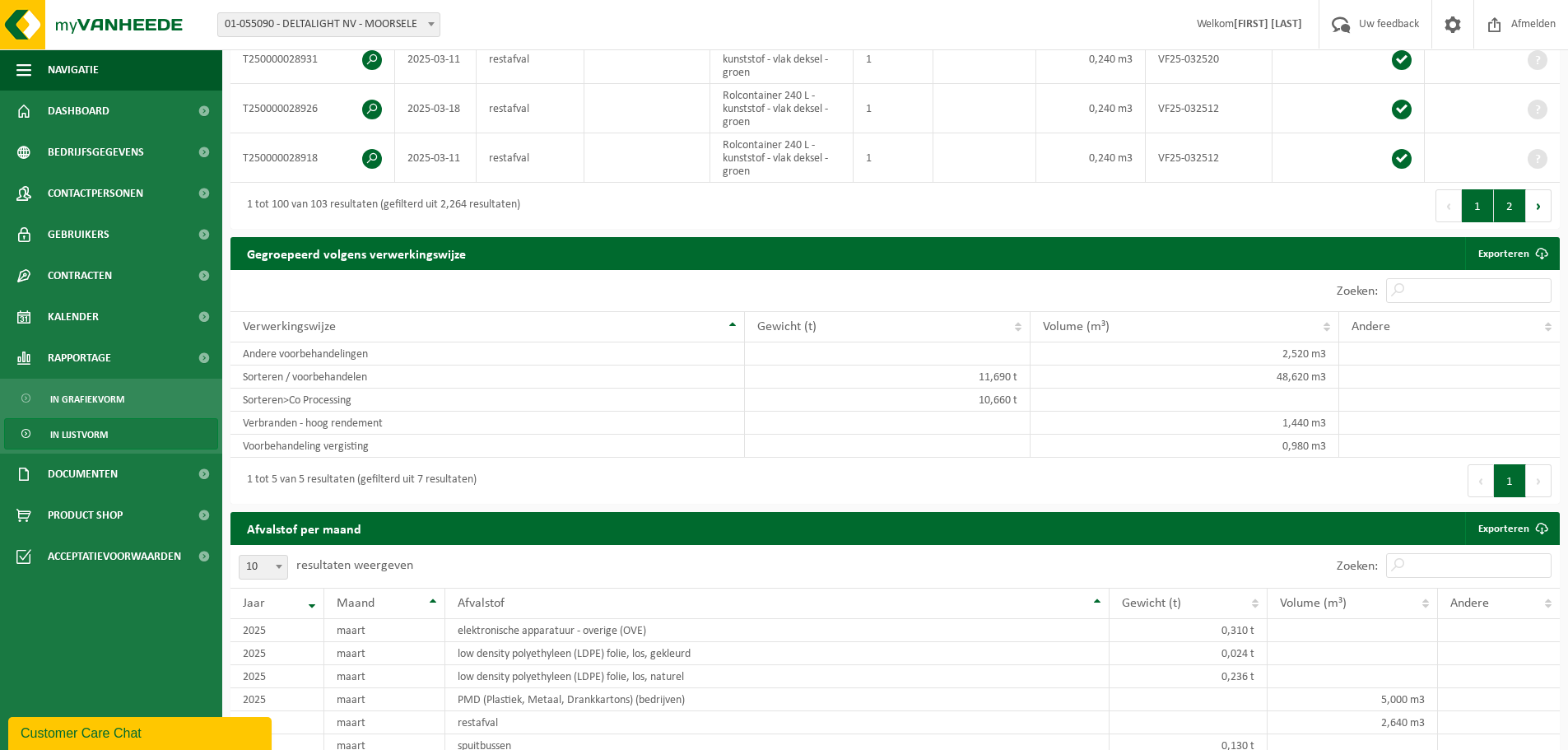 click on "2" at bounding box center [1510, 206] 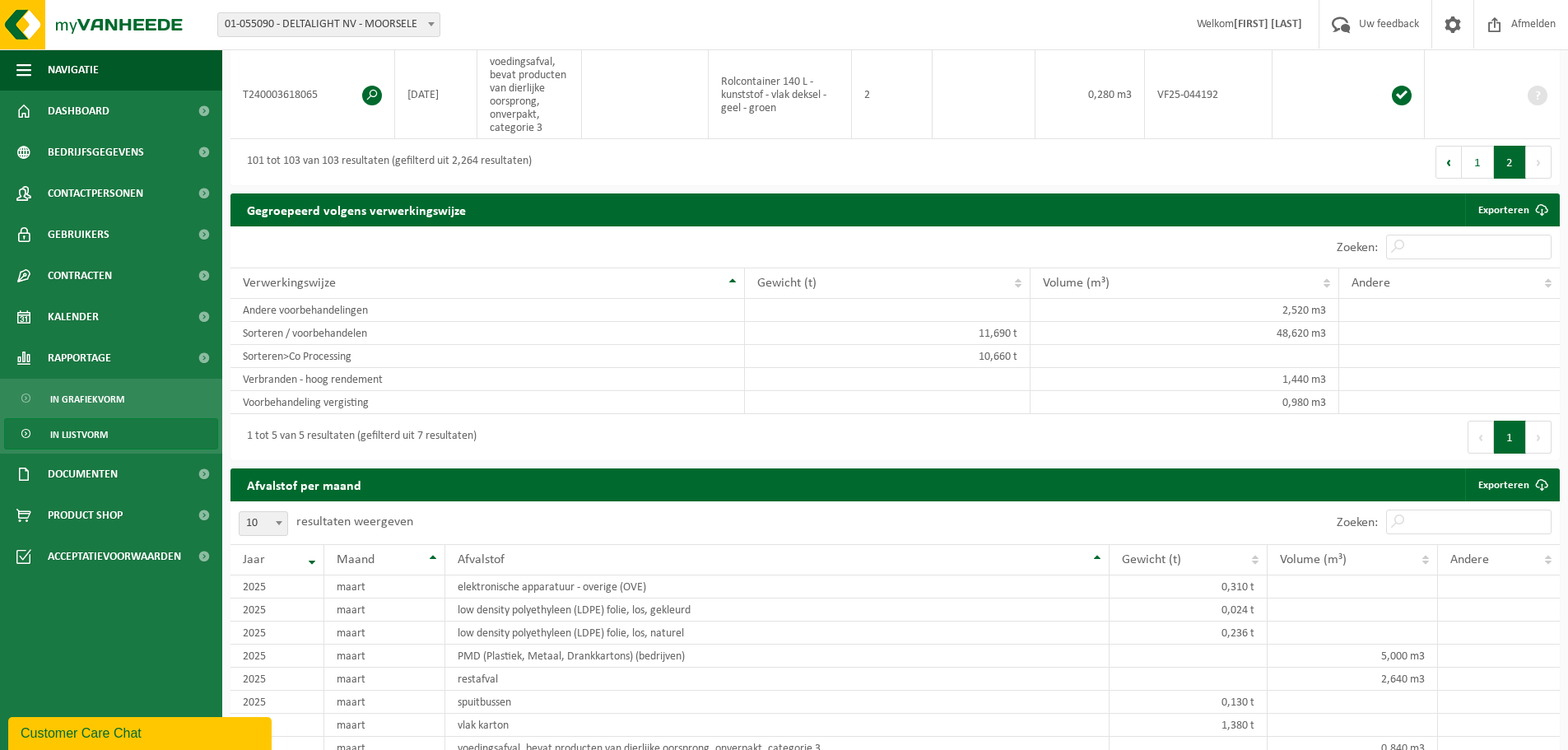 scroll, scrollTop: 674, scrollLeft: 0, axis: vertical 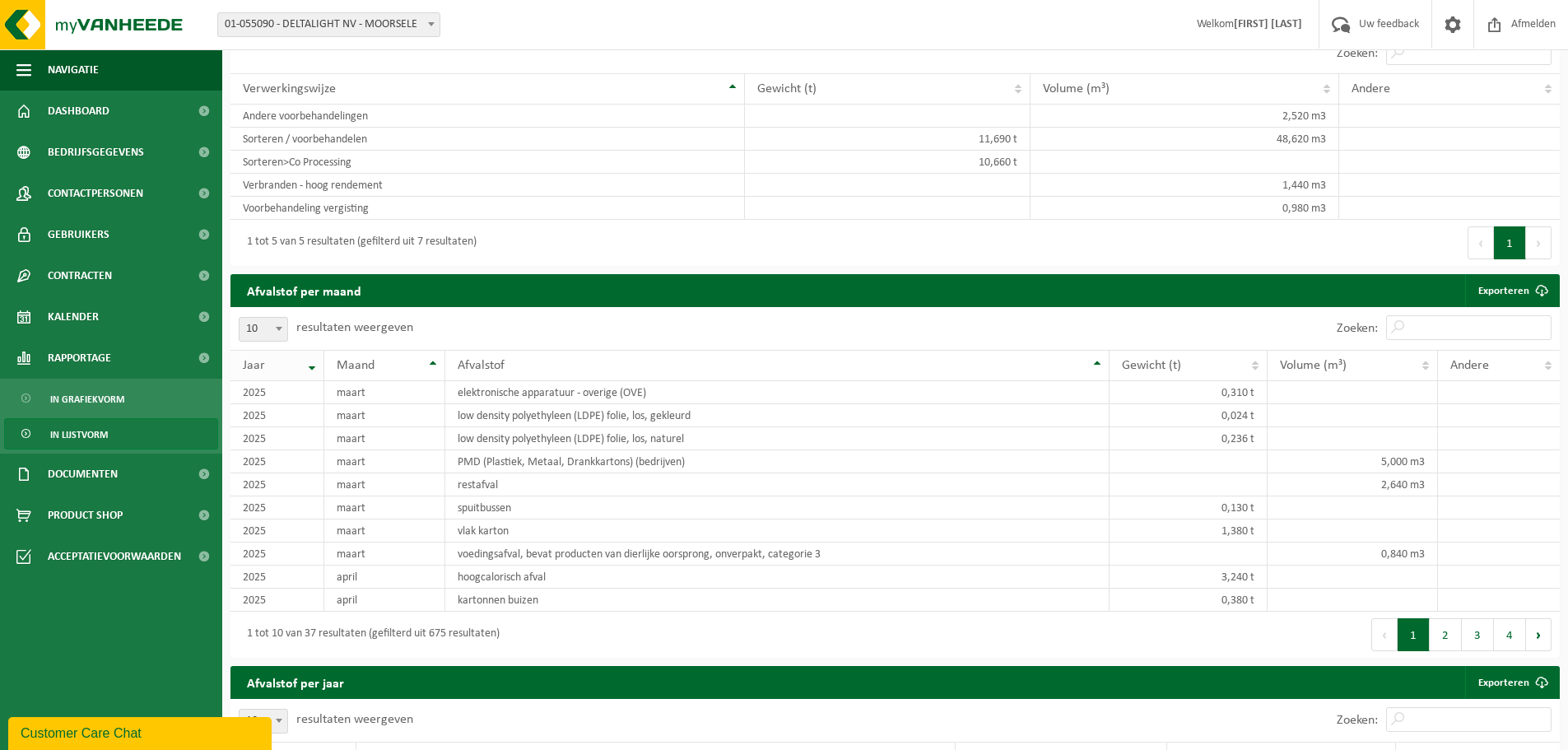 click on "Jaar" at bounding box center [272, 366] 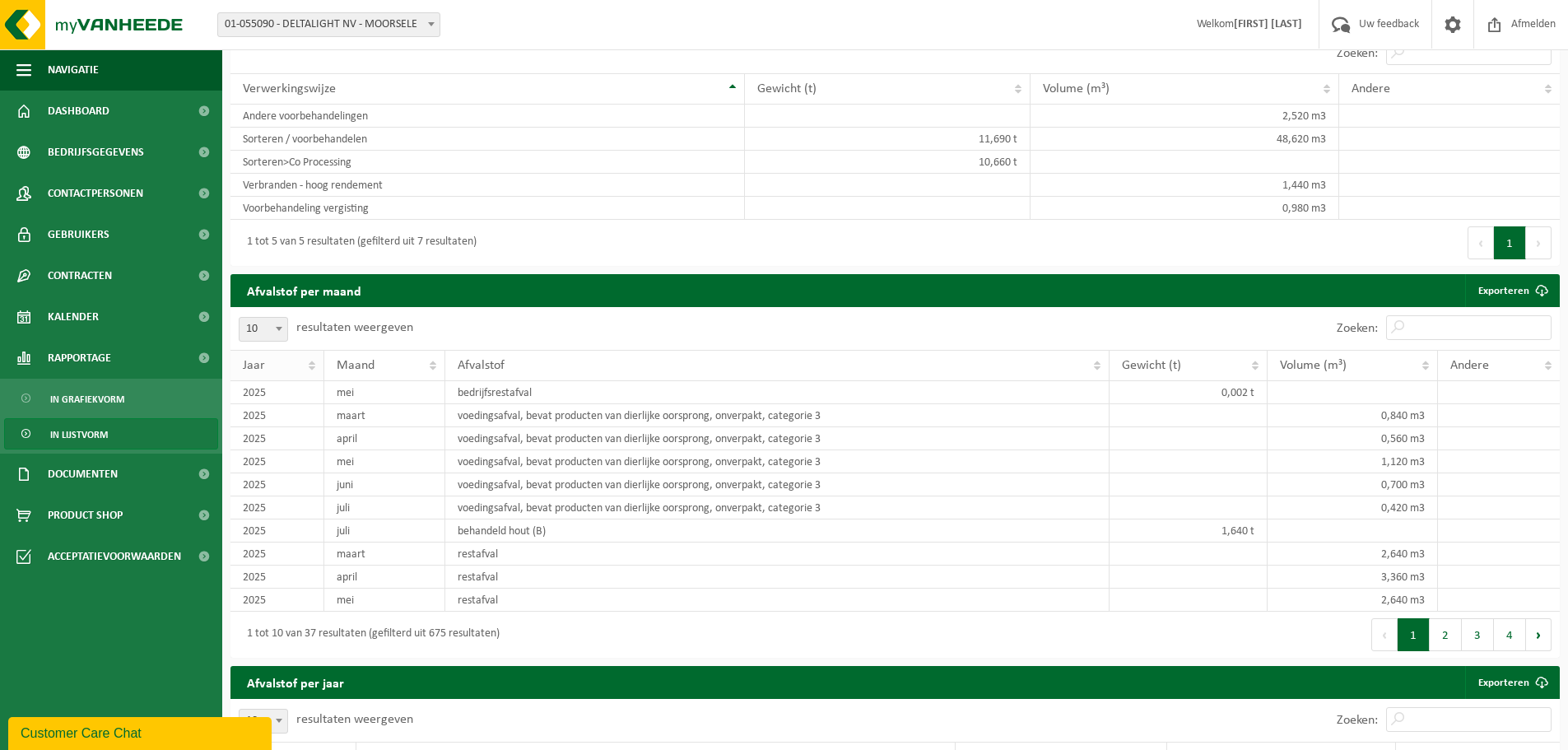 click on "Jaar" at bounding box center (272, 366) 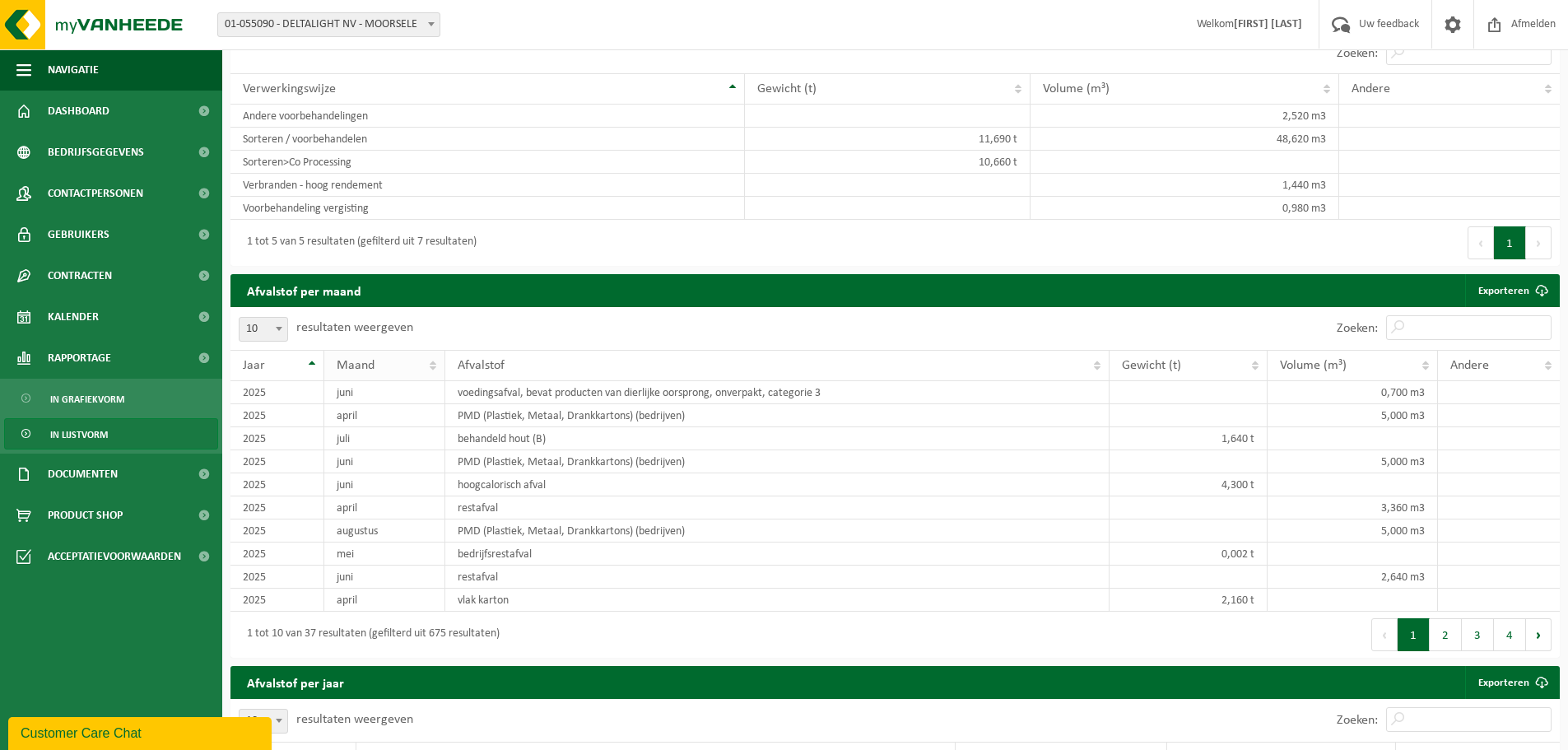 click on "Maand" at bounding box center [384, 366] 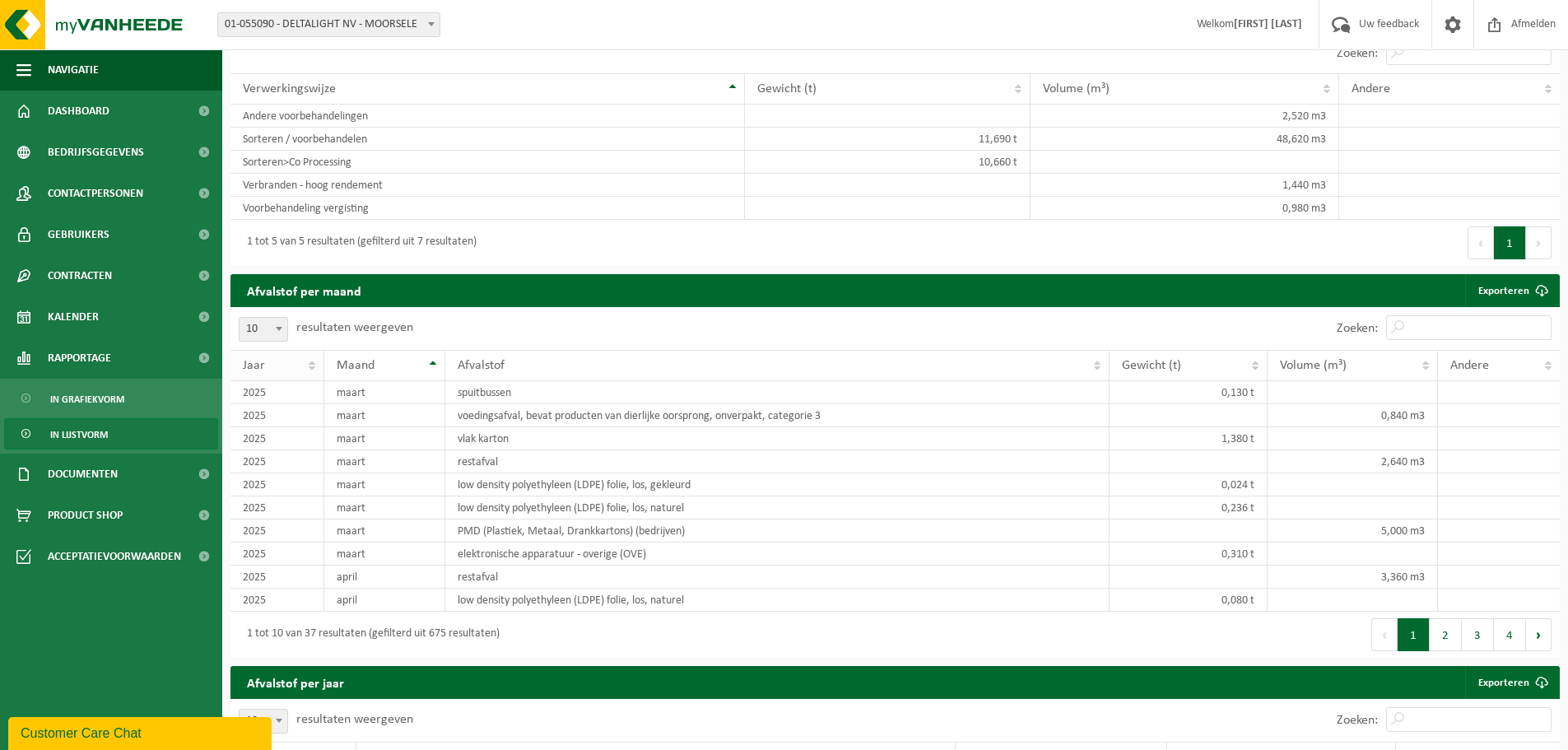 click on "Jaar" at bounding box center [277, 366] 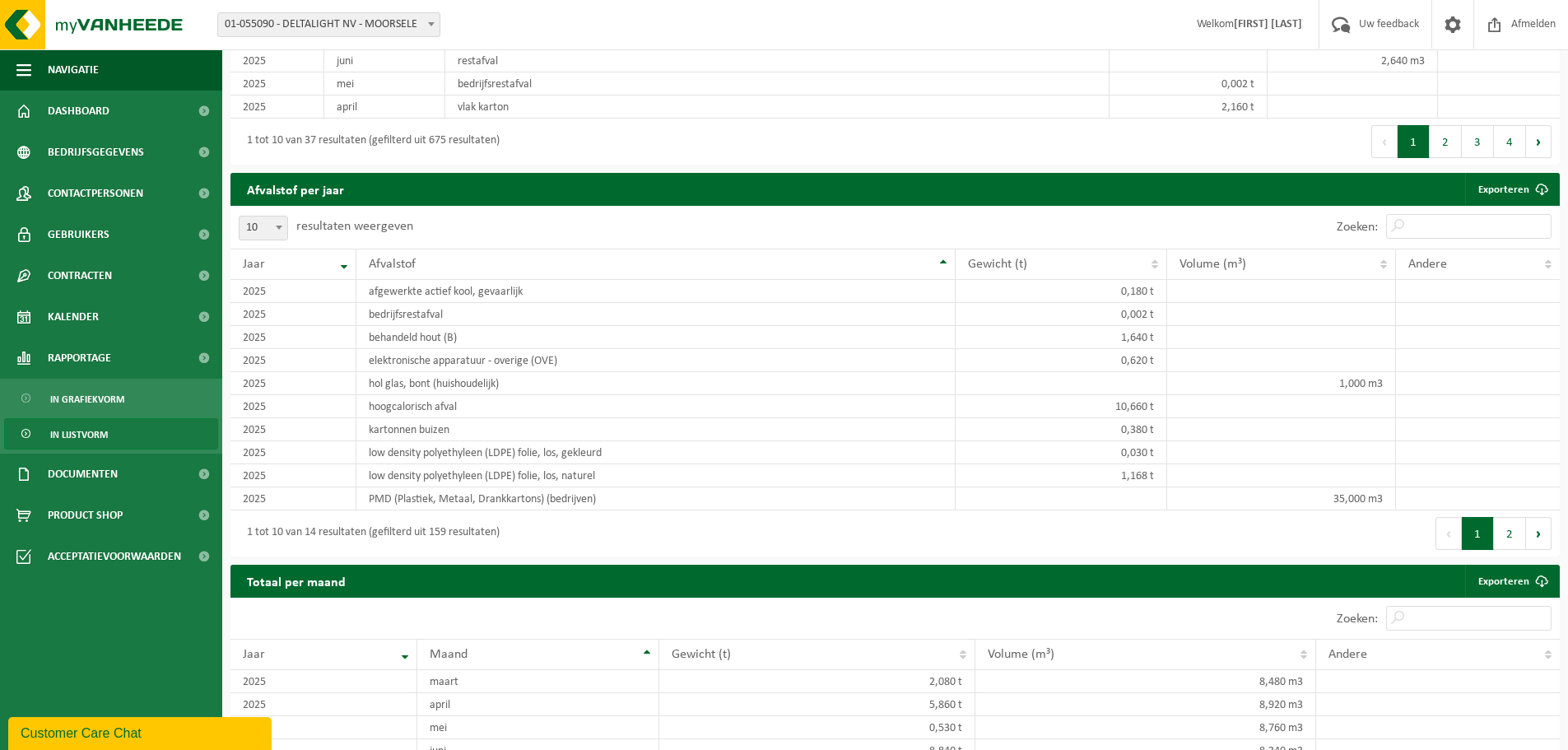scroll, scrollTop: 1168, scrollLeft: 0, axis: vertical 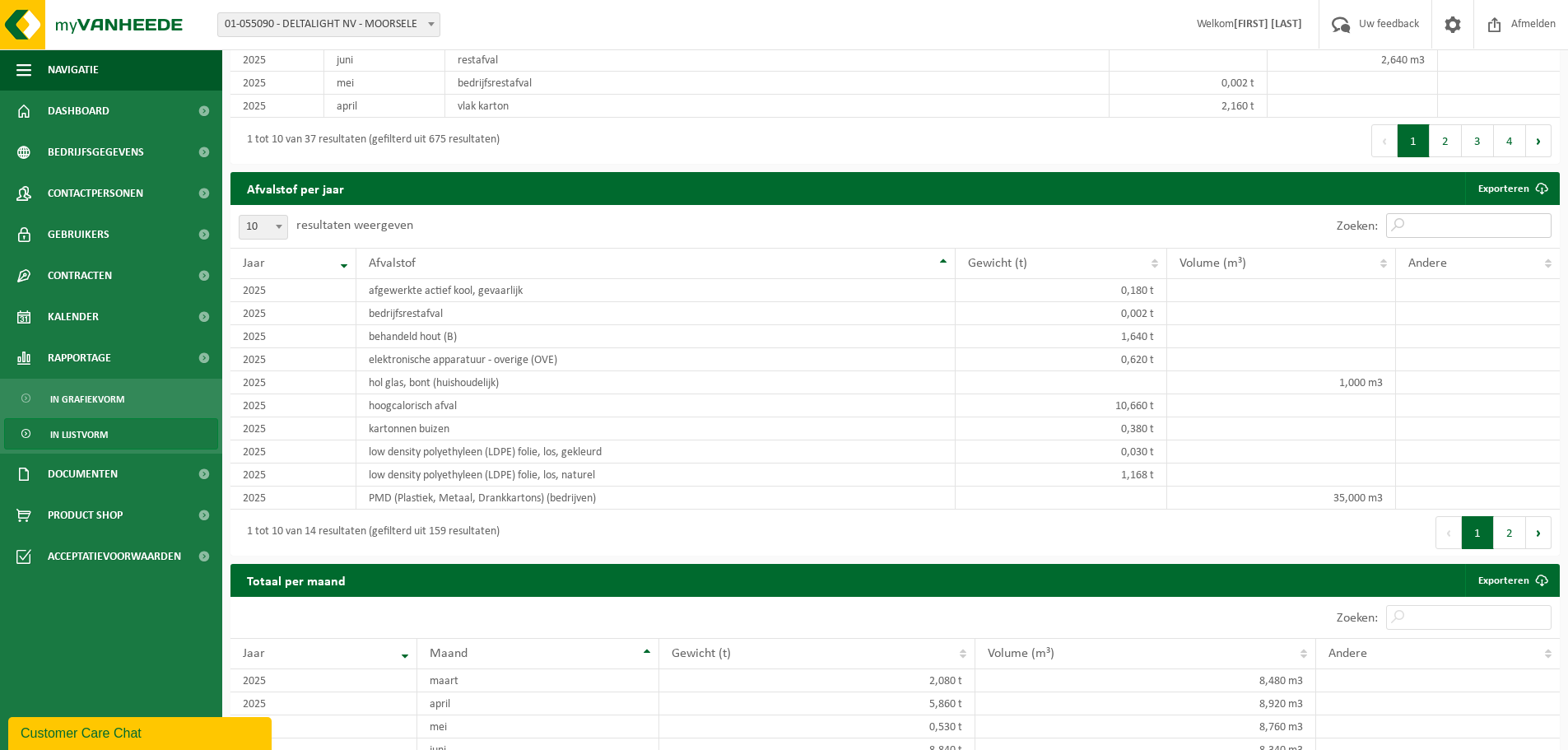 click on "Zoeken:" at bounding box center [1468, 226] 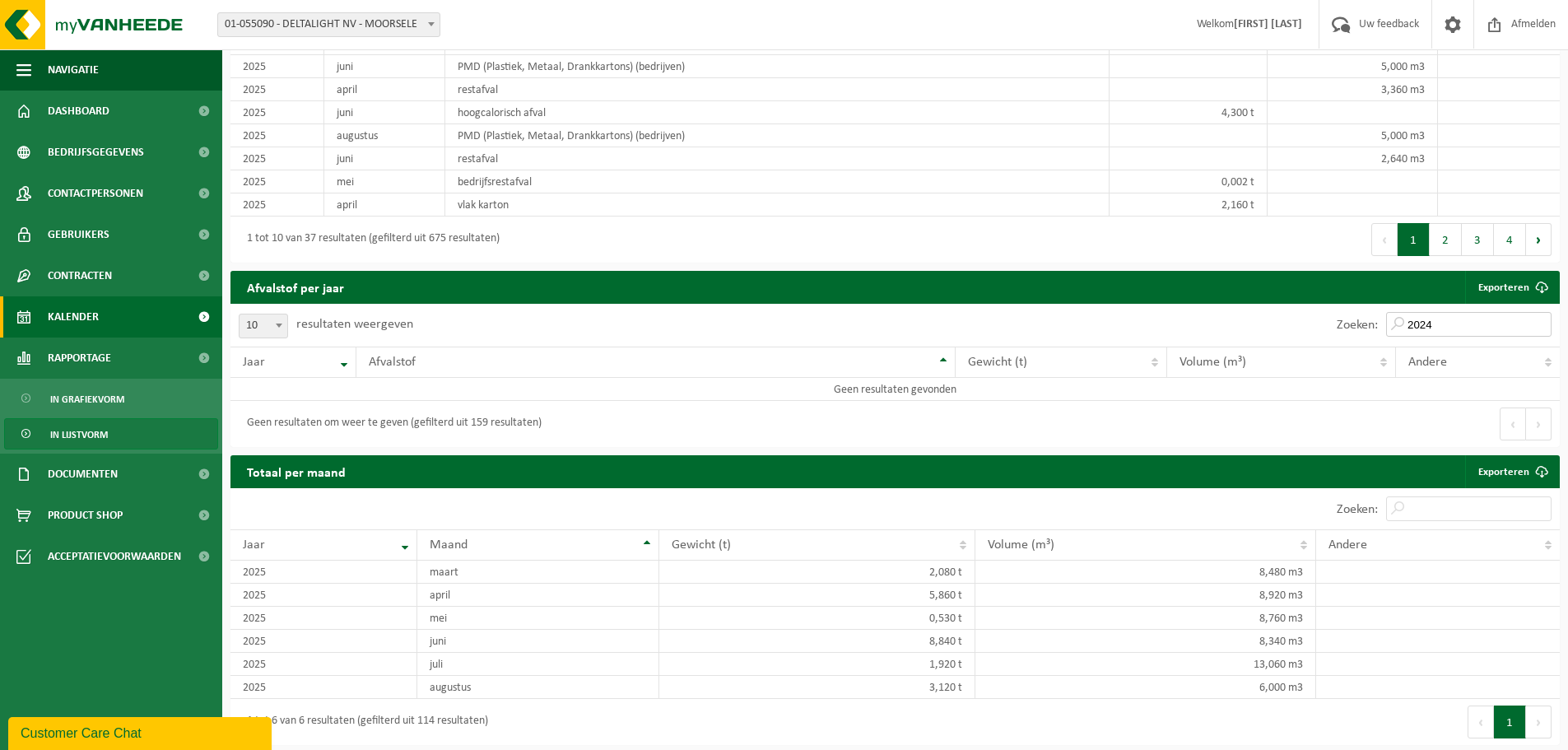 scroll, scrollTop: 905, scrollLeft: 0, axis: vertical 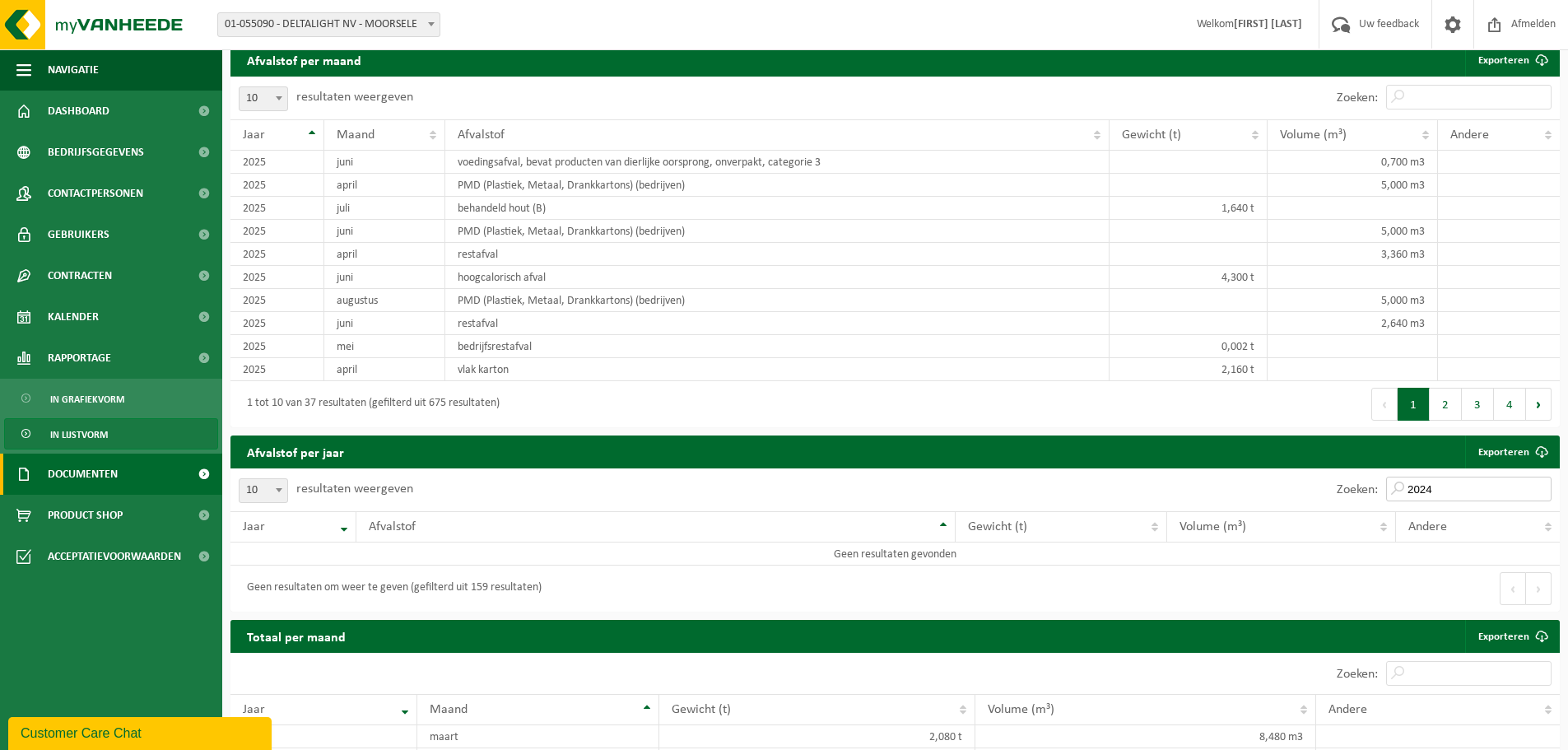 type on "2024" 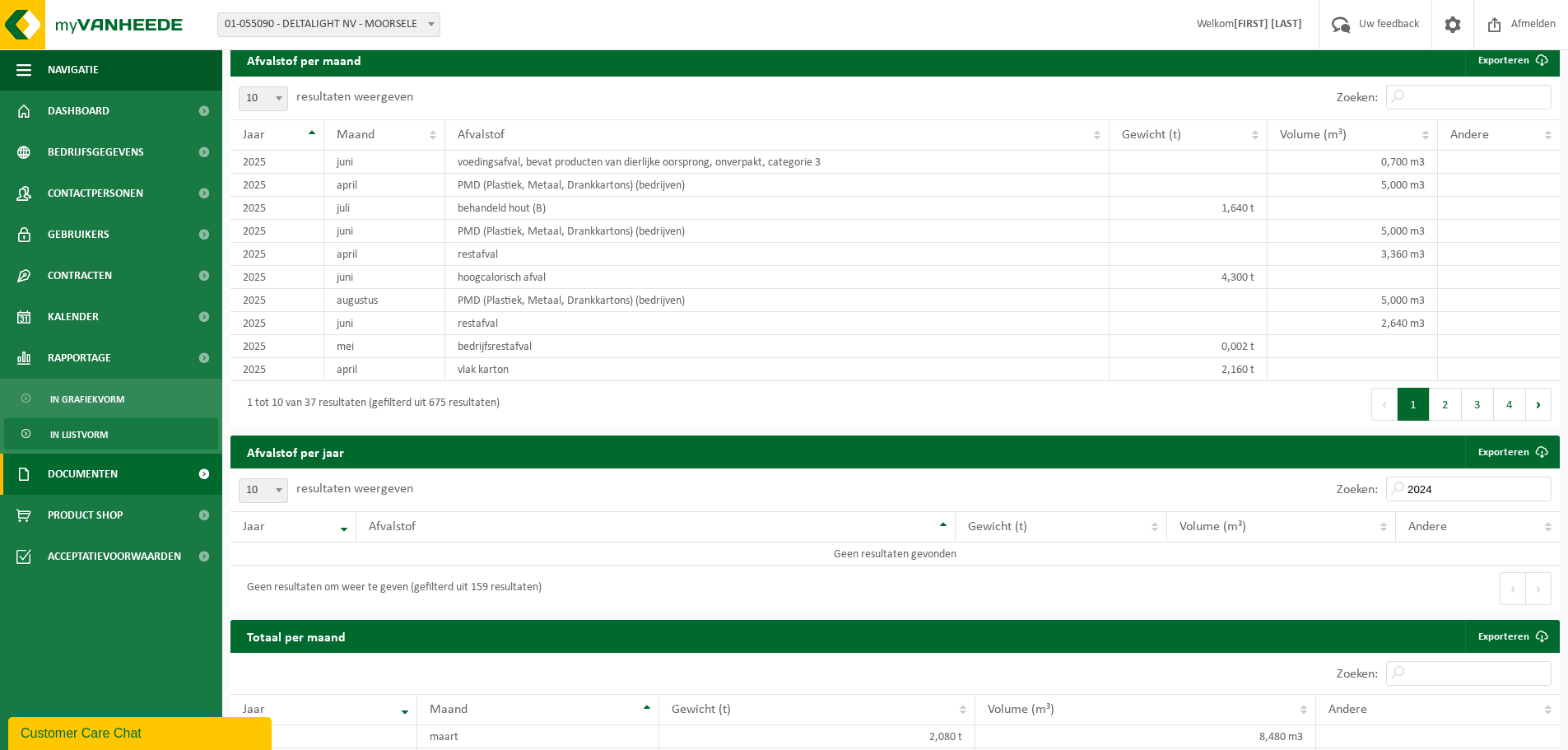 click on "Documenten" at bounding box center (82, 474) 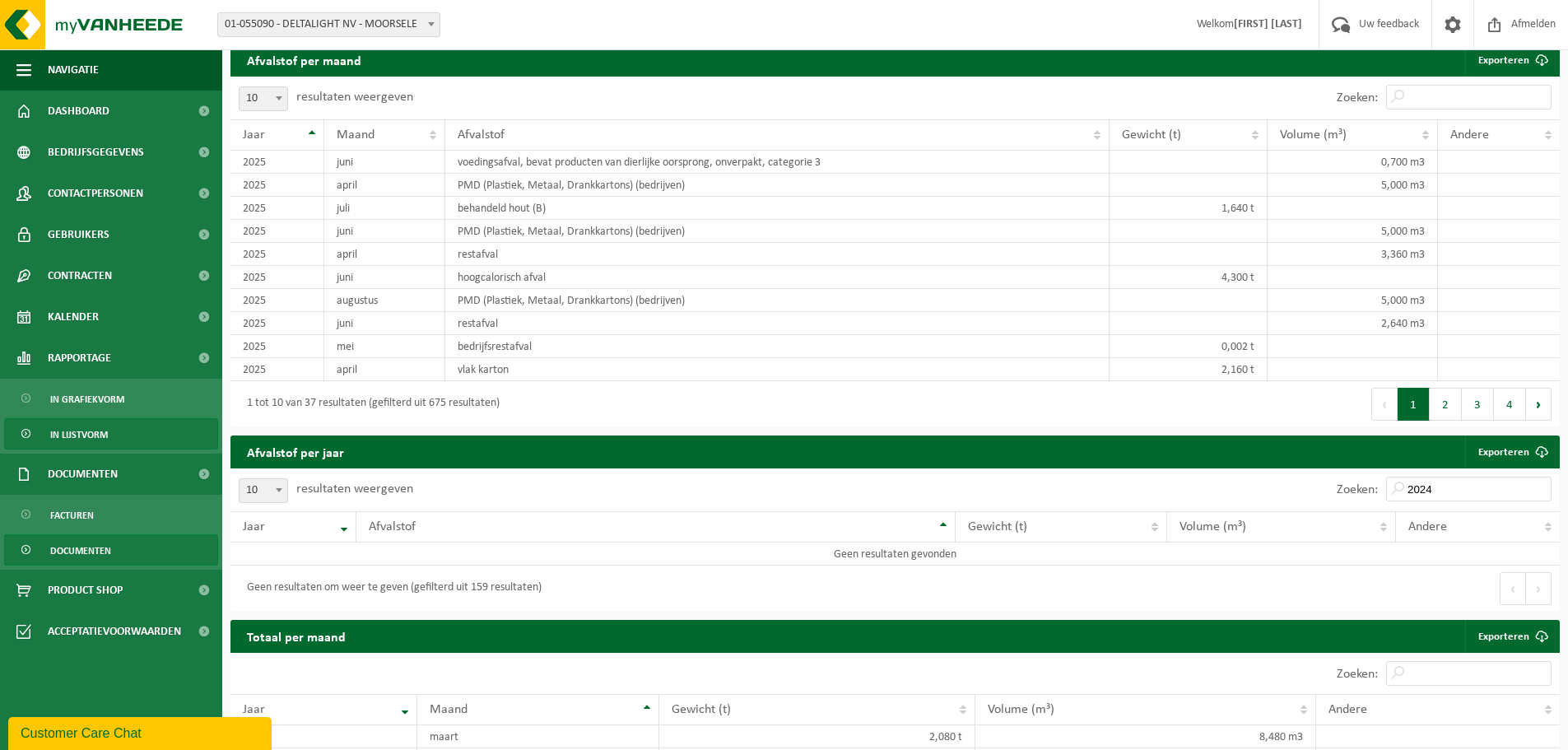click on "Documenten" at bounding box center [81, 551] 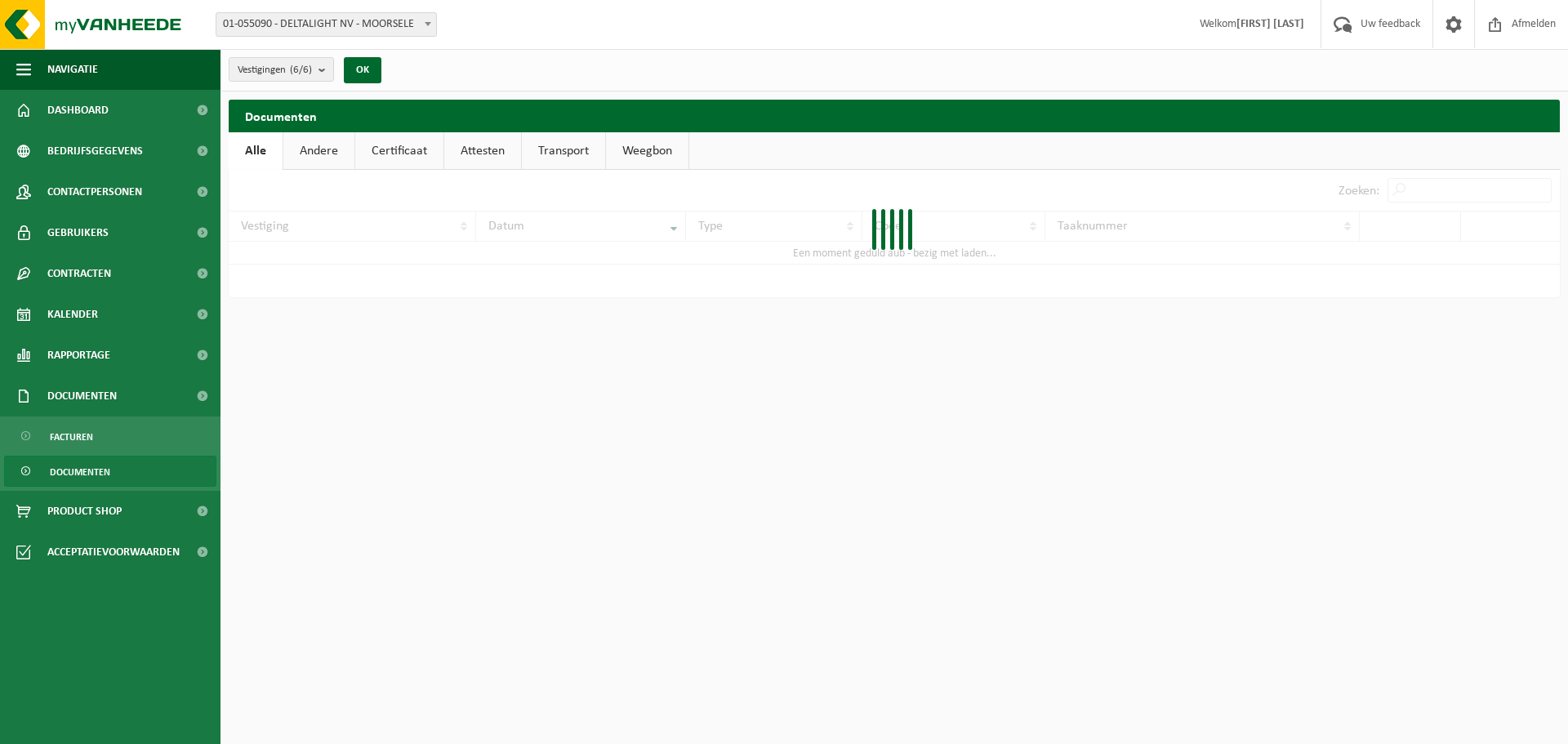 scroll, scrollTop: 0, scrollLeft: 0, axis: both 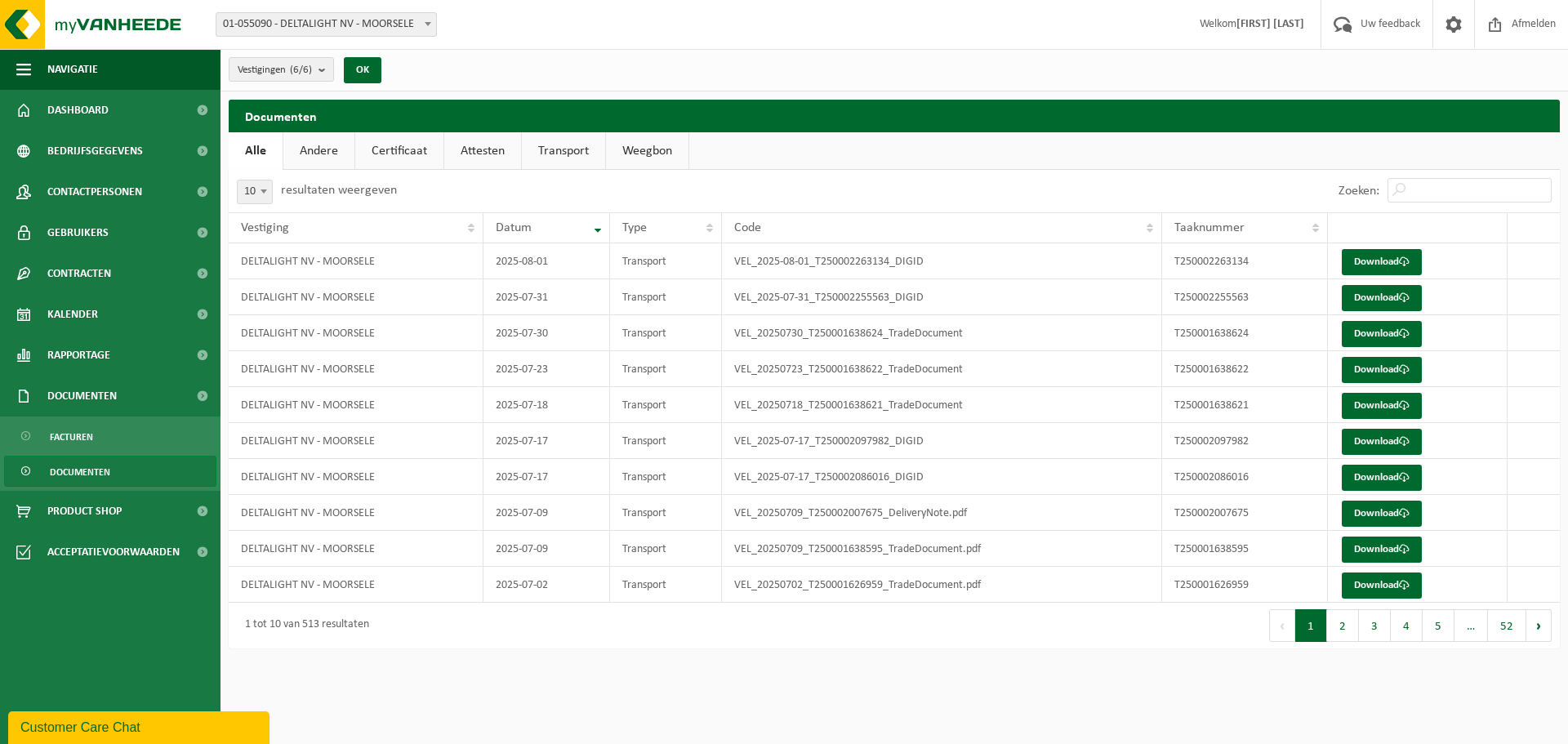 click on "Vestiging:       01-055090 - DELTALIGHT NV - MOORSELE 10-740229 - DELTALIGHT - LEDEGEM 10-937727 - DELTALIGHT - WEVELGEM 10-740232 - DELTALIGHT - ROESELARE 10-740234 - DELTALIGHT - ROESELARE 10-943735 - DELTALIGHT - MOORSELE   01-055090 - DELTALIGHT NV - MOORSELE          Welkom  THOMAS VANHOUCKE         Uw feedback               Afmelden                     Navigatie                 Uw feedback               Afmelden                 Dashboard               Bedrijfsgegevens               Contactpersonen               Gebruikers               Contracten               Actieve contracten             Historiek contracten                 Kalender               Rapportage               In grafiekvorm             In lijstvorm                 Documenten               Facturen             Documenten                 Product Shop               Acceptatievoorwaarden                                   Vestigingen  (6/6)               Alles selecteren   Alles deselecteren         DELTALIGHT NV - MOORSELE" at bounding box center [784, 372] 